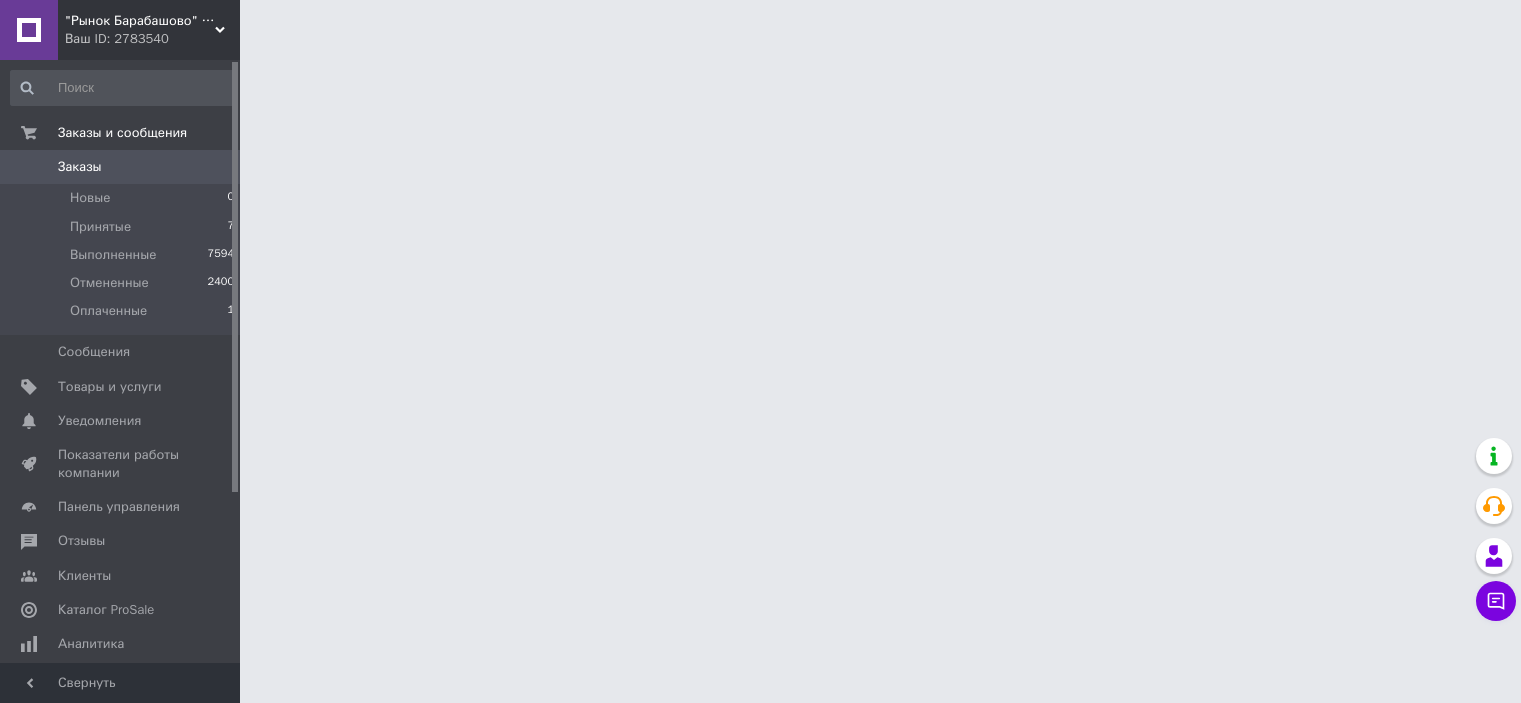 scroll, scrollTop: 0, scrollLeft: 0, axis: both 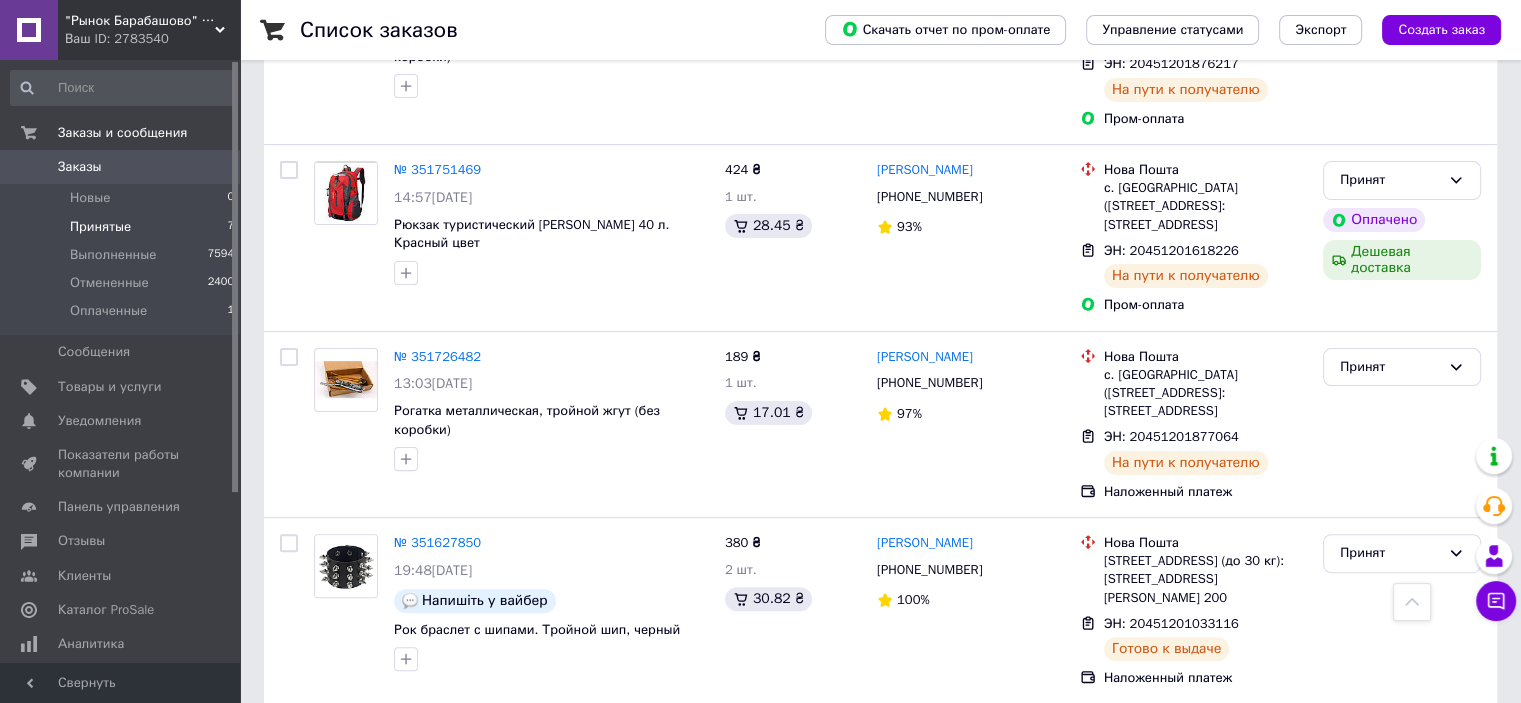 click on "Принятые 7" at bounding box center [123, 227] 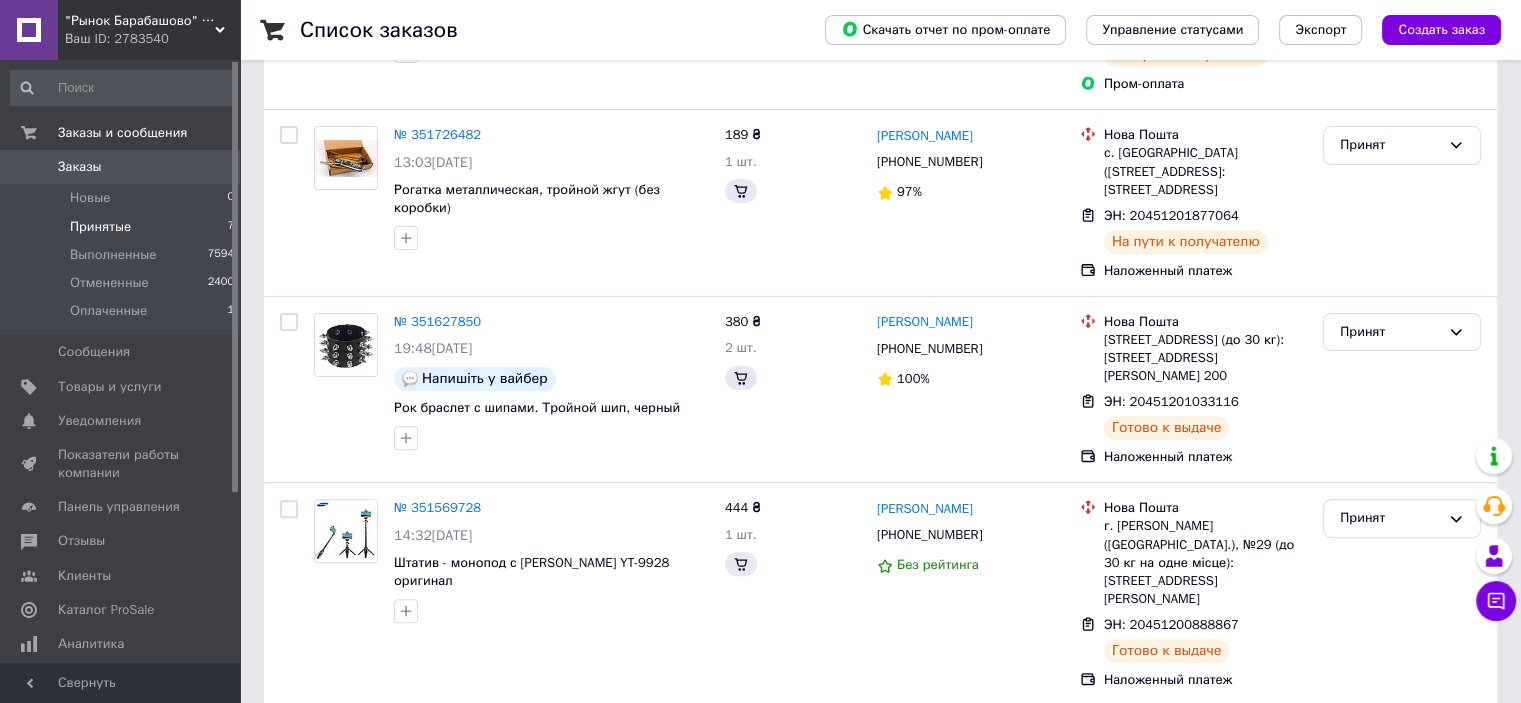 scroll, scrollTop: 0, scrollLeft: 0, axis: both 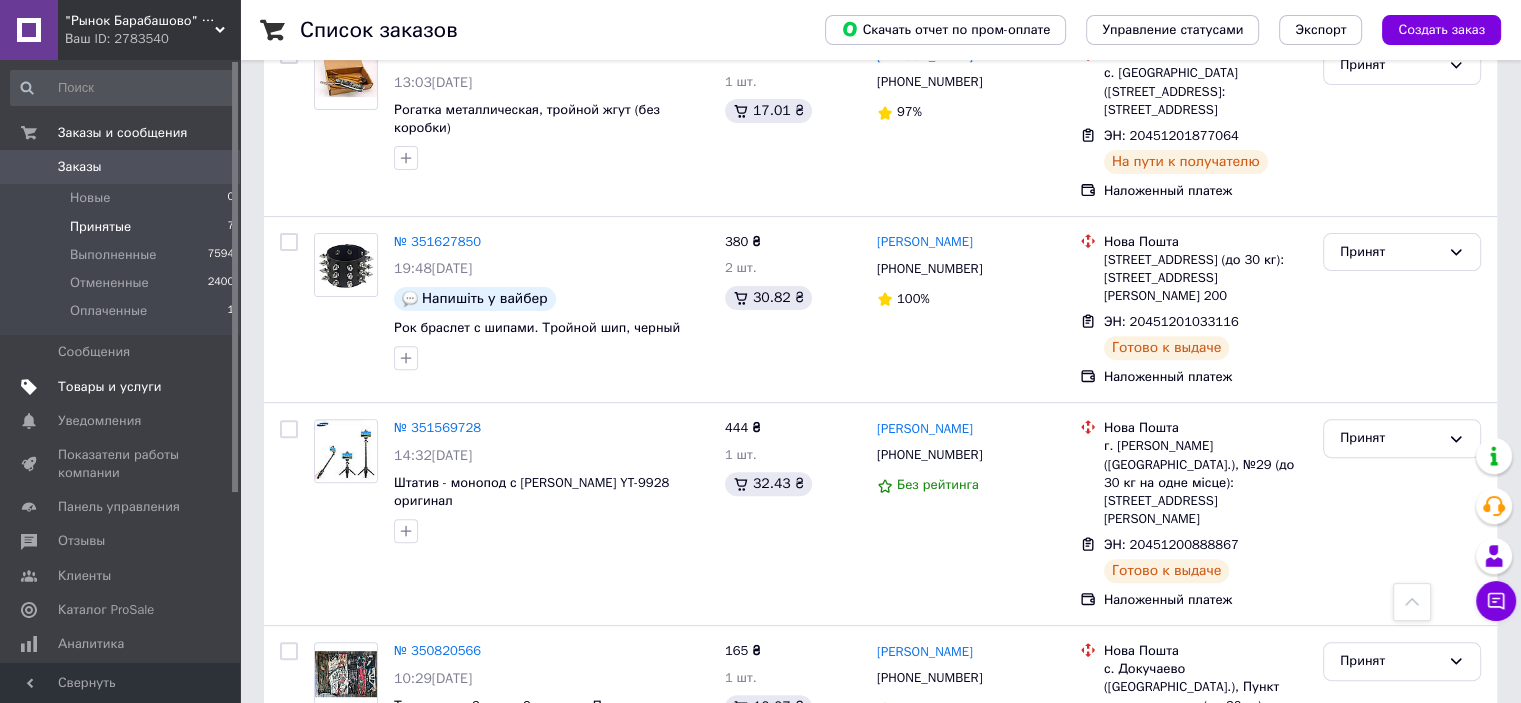 click on "Товары и услуги" at bounding box center [110, 387] 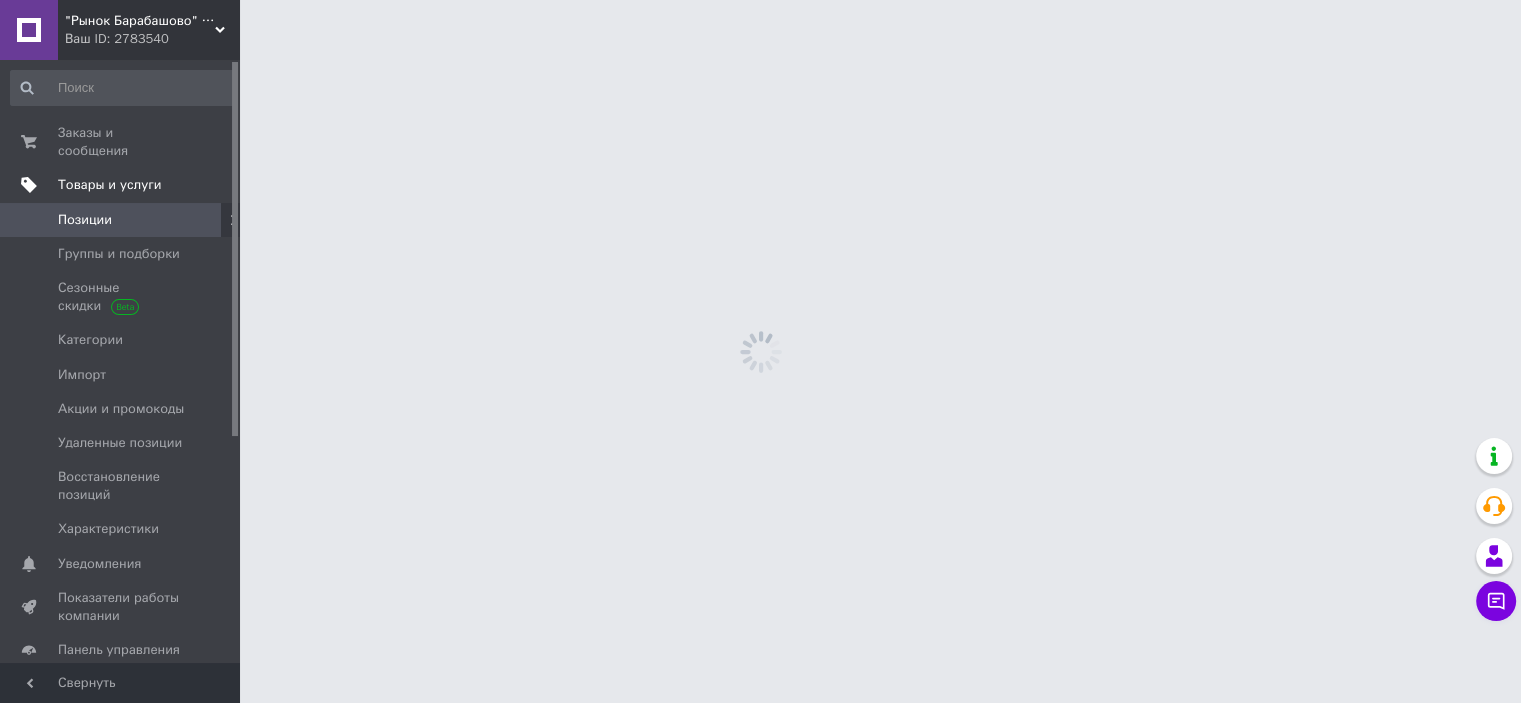 scroll, scrollTop: 0, scrollLeft: 0, axis: both 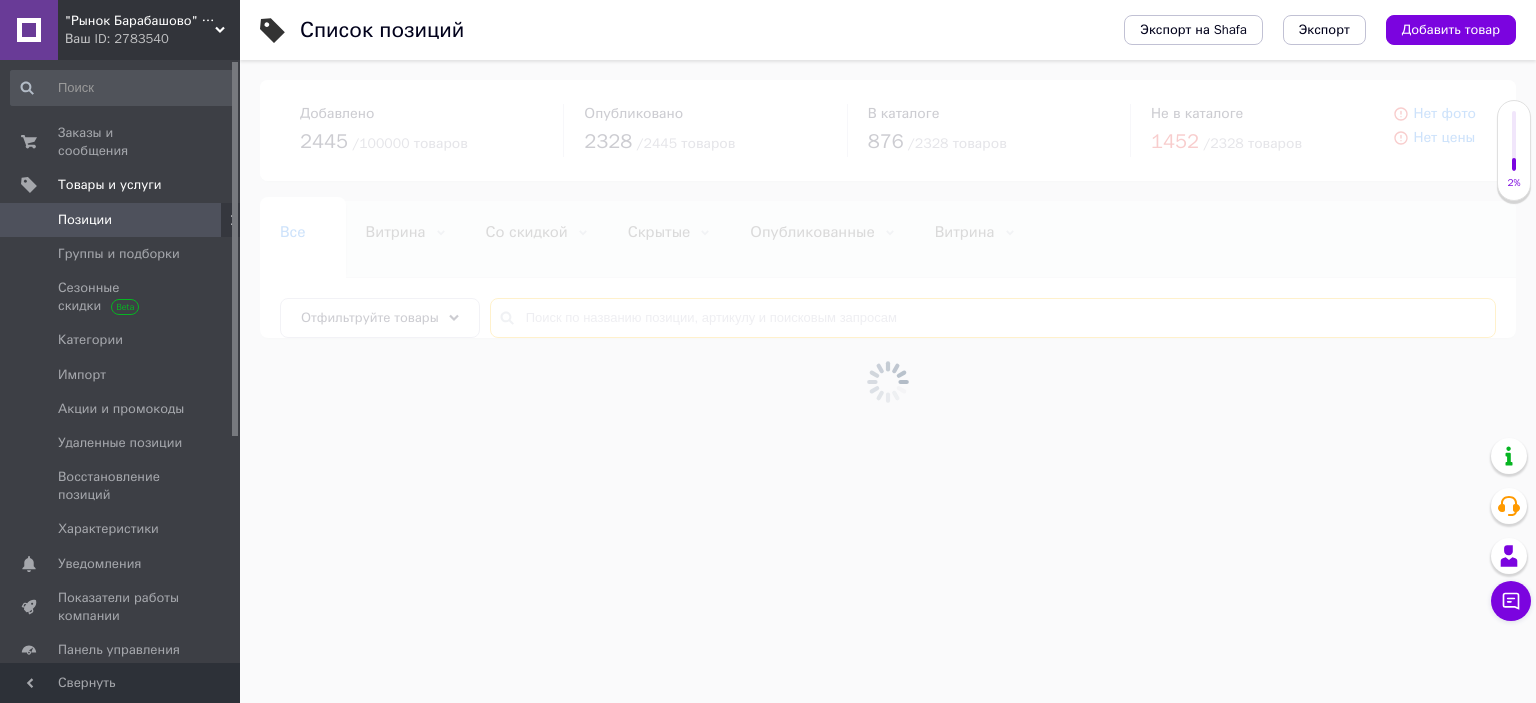 click at bounding box center (993, 318) 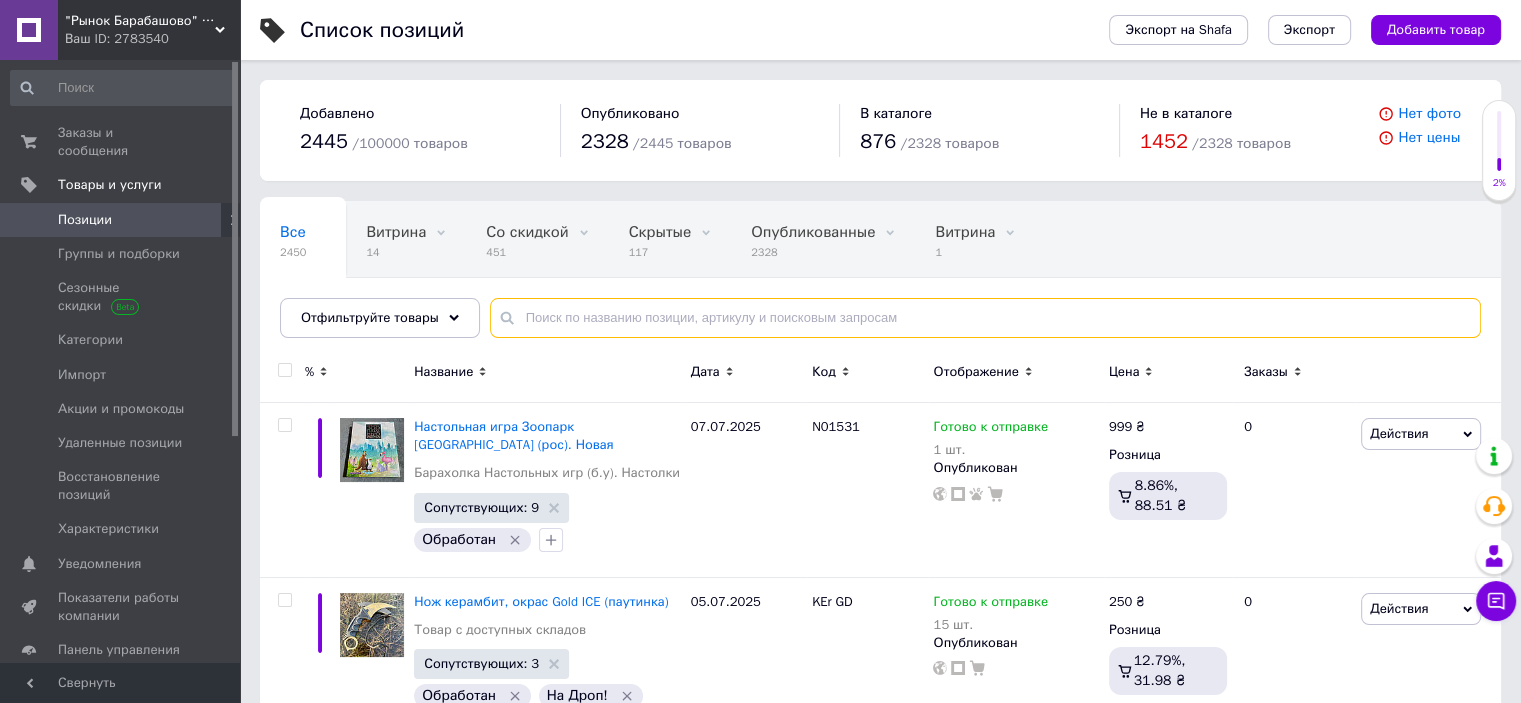 click at bounding box center [985, 318] 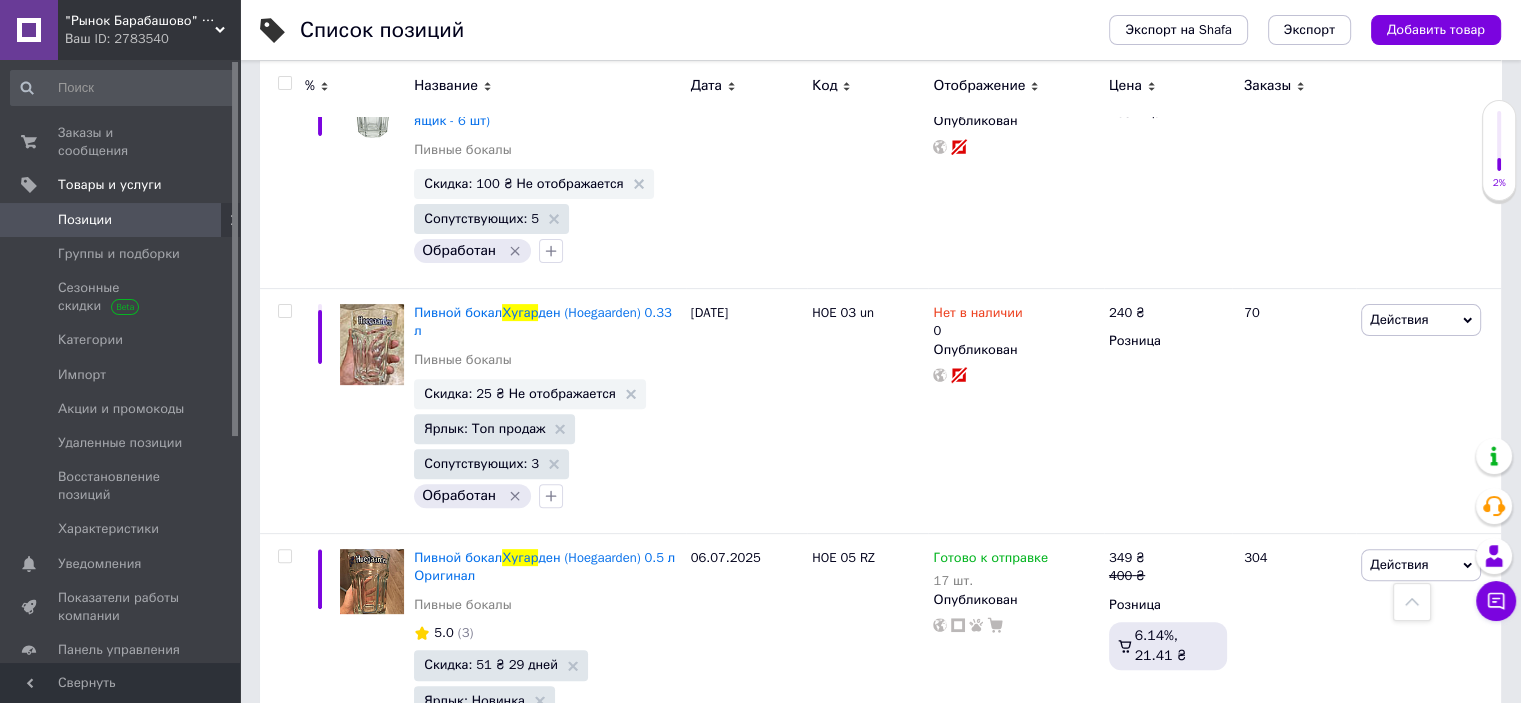 scroll, scrollTop: 820, scrollLeft: 0, axis: vertical 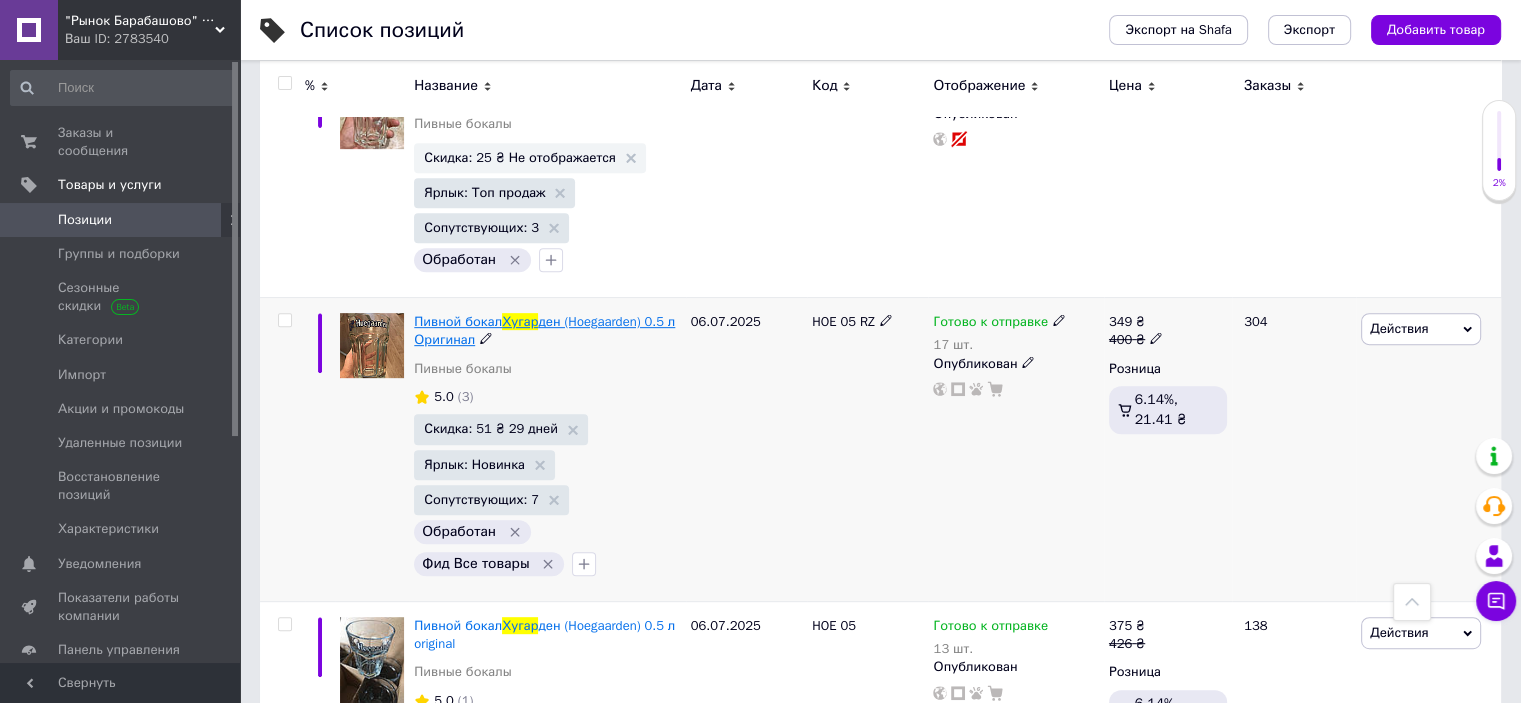 type on "Хугар" 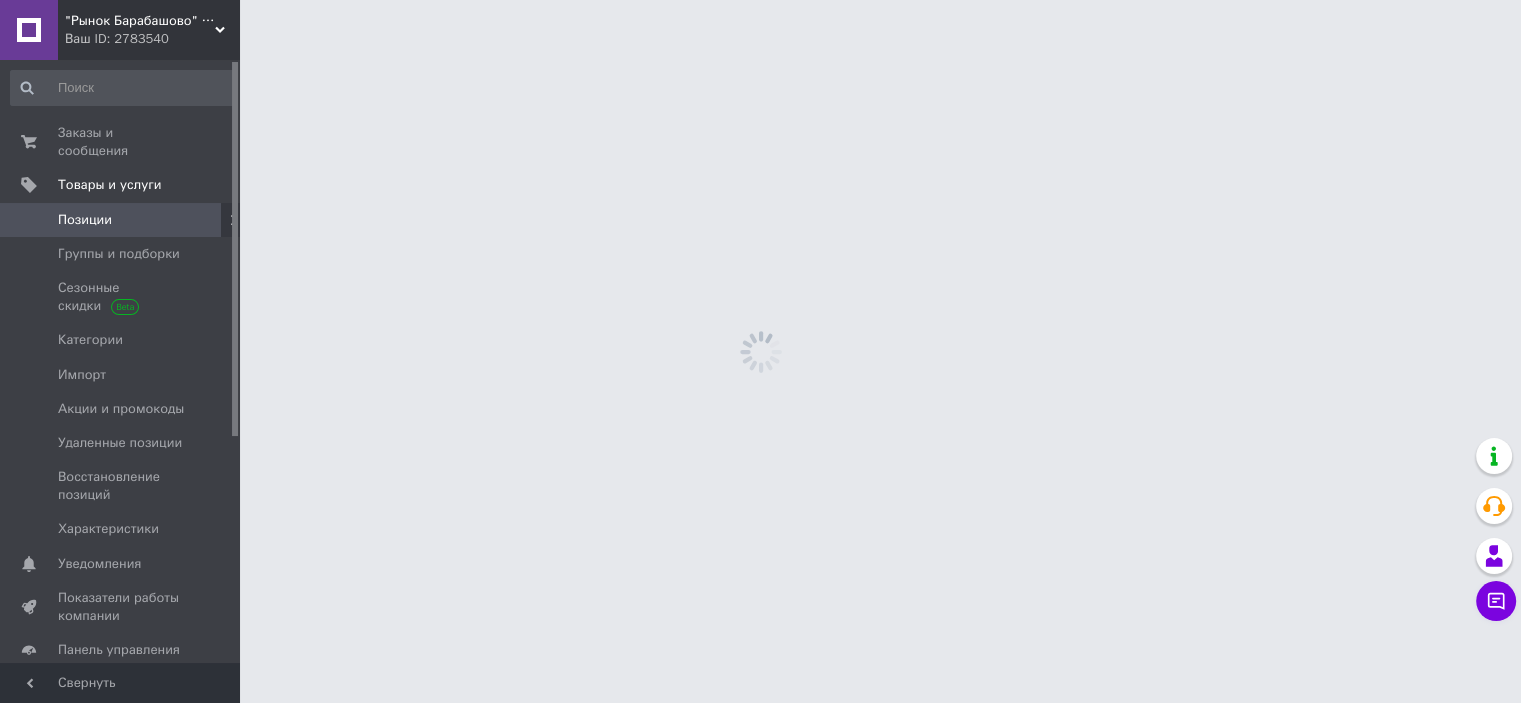 scroll, scrollTop: 0, scrollLeft: 0, axis: both 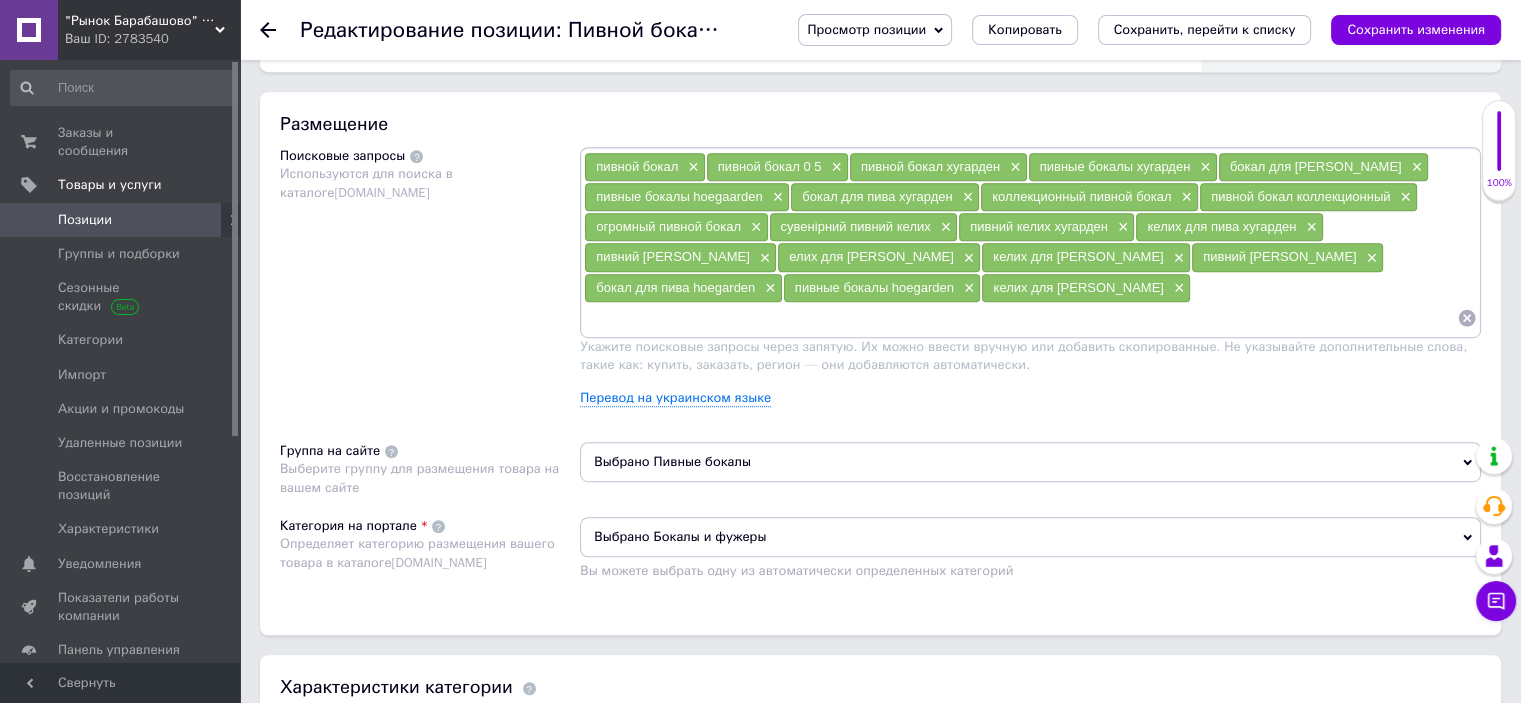 click on "келих для [PERSON_NAME]" at bounding box center [1078, 256] 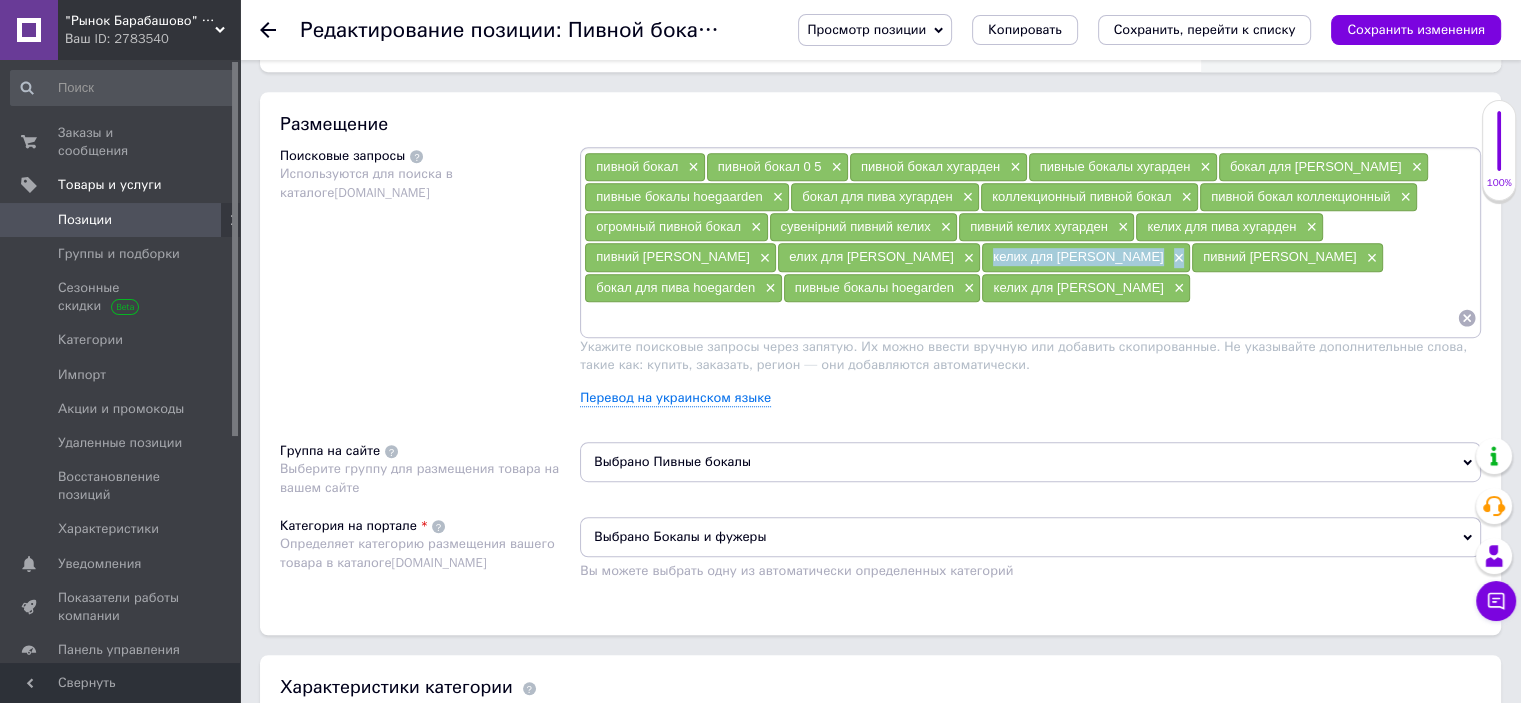click on "келих для [PERSON_NAME]" at bounding box center (1078, 256) 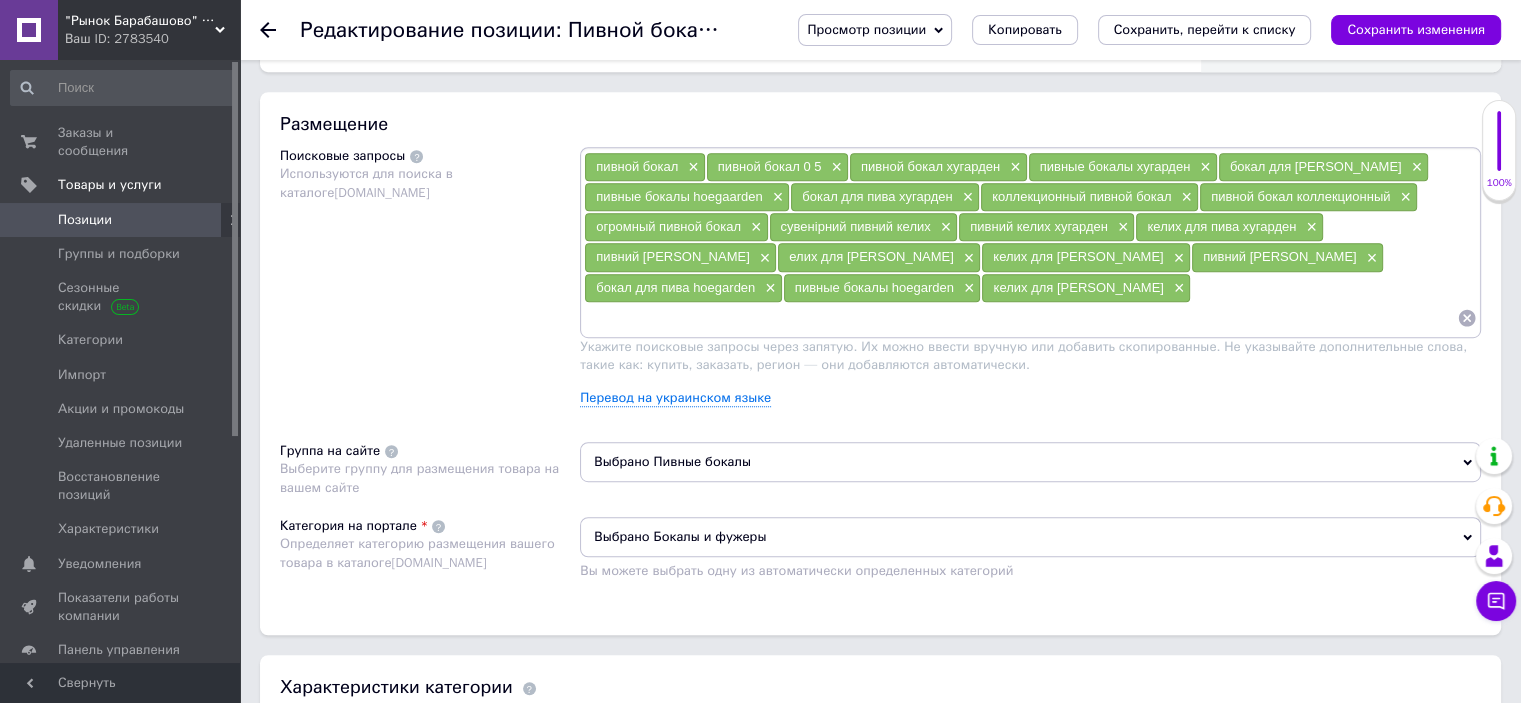 click on "пивний [PERSON_NAME]" at bounding box center [1279, 256] 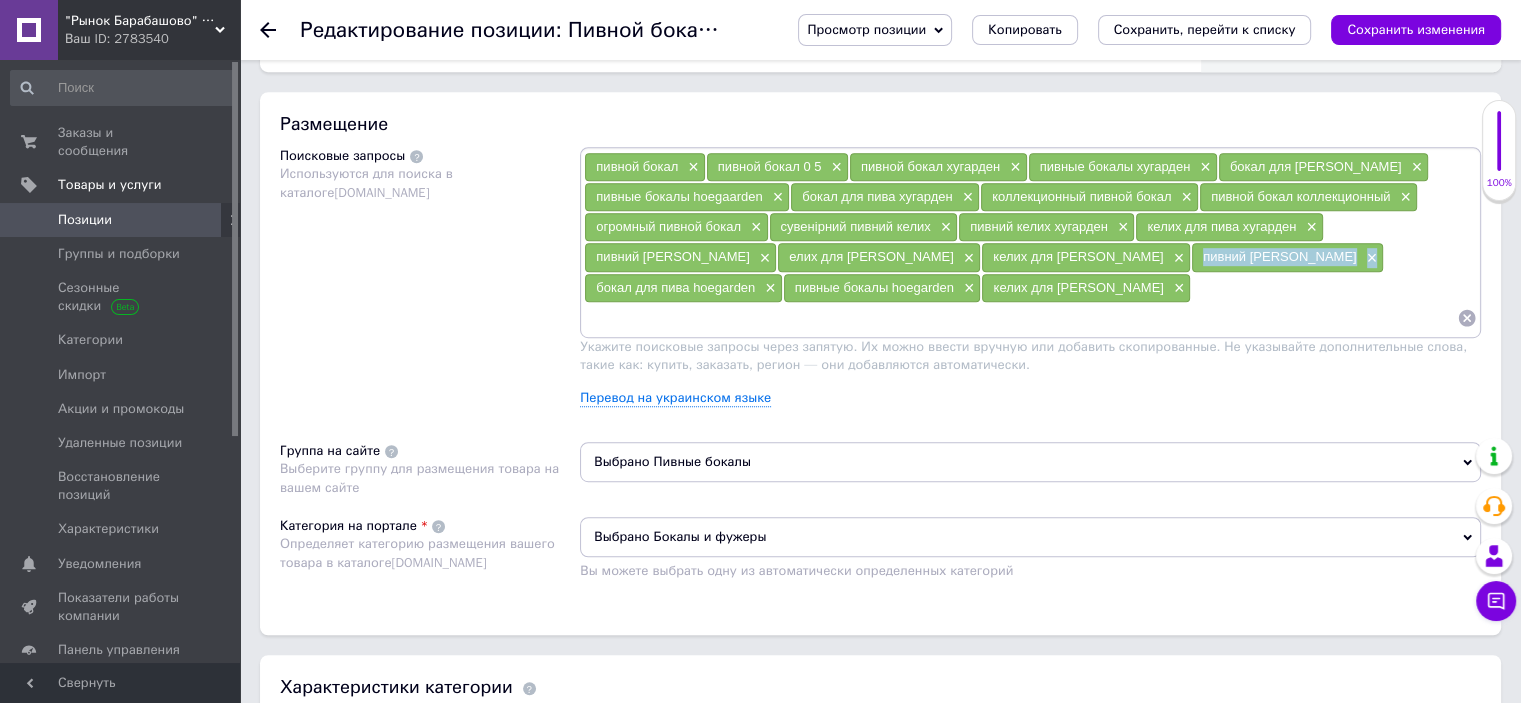 click on "пивний [PERSON_NAME]" at bounding box center (1279, 256) 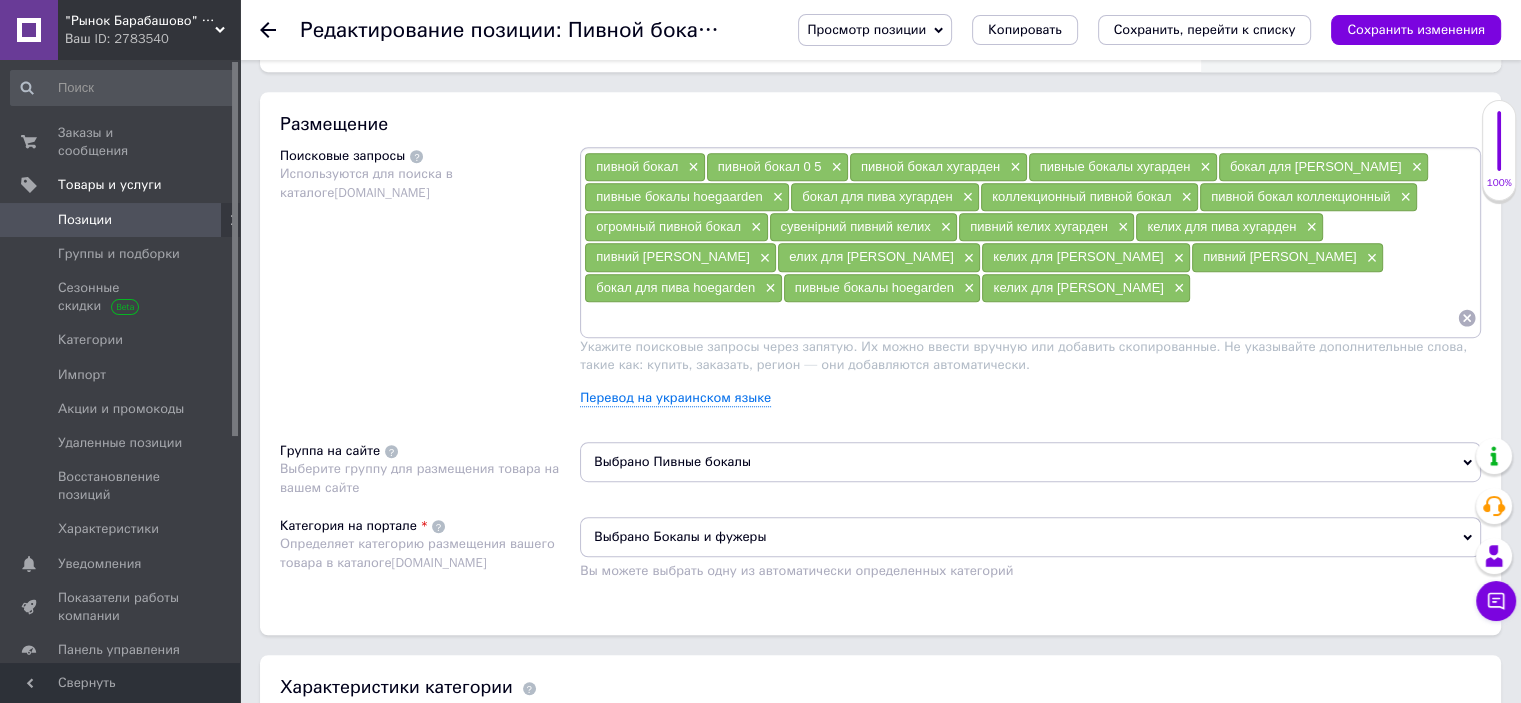 click on "бокал для пива hoegarden" at bounding box center (675, 287) 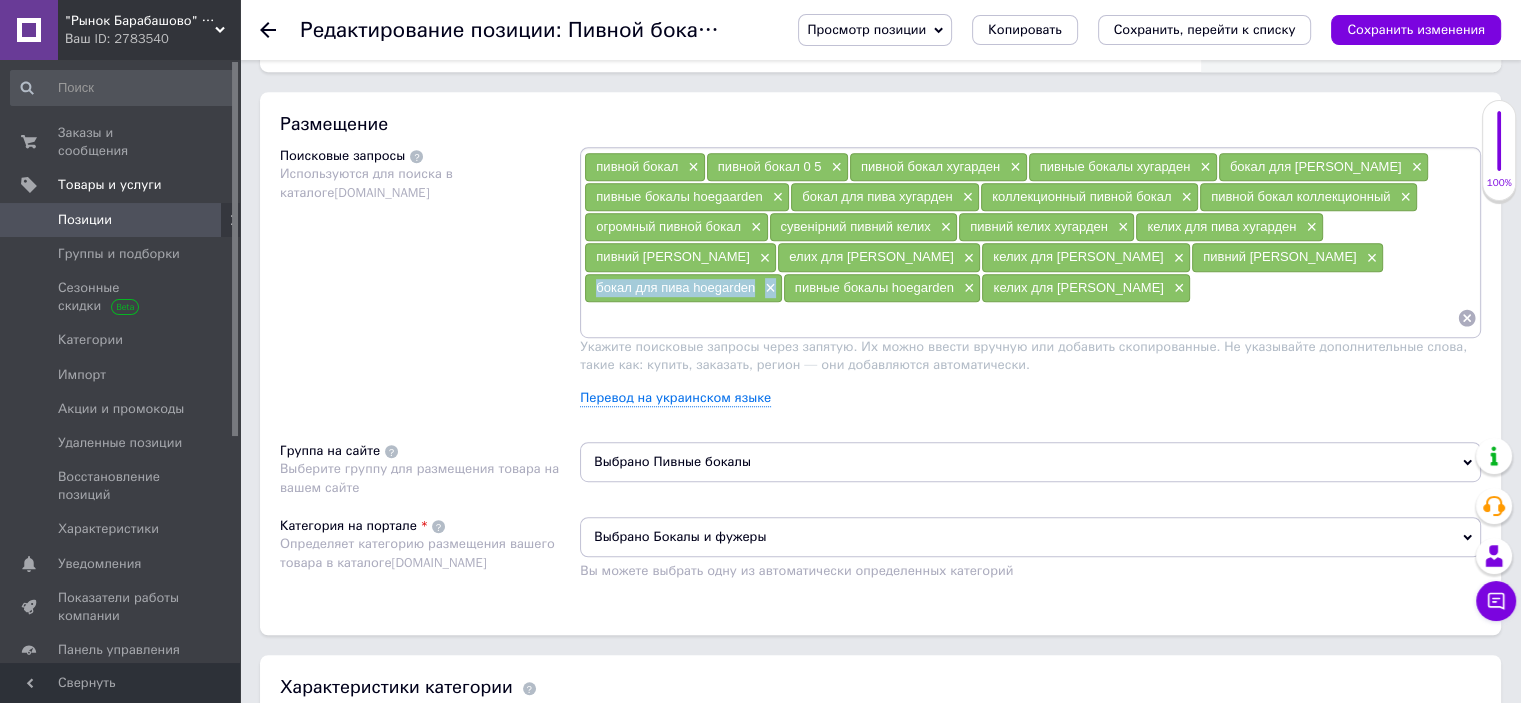 click on "бокал для пива hoegarden" at bounding box center [675, 287] 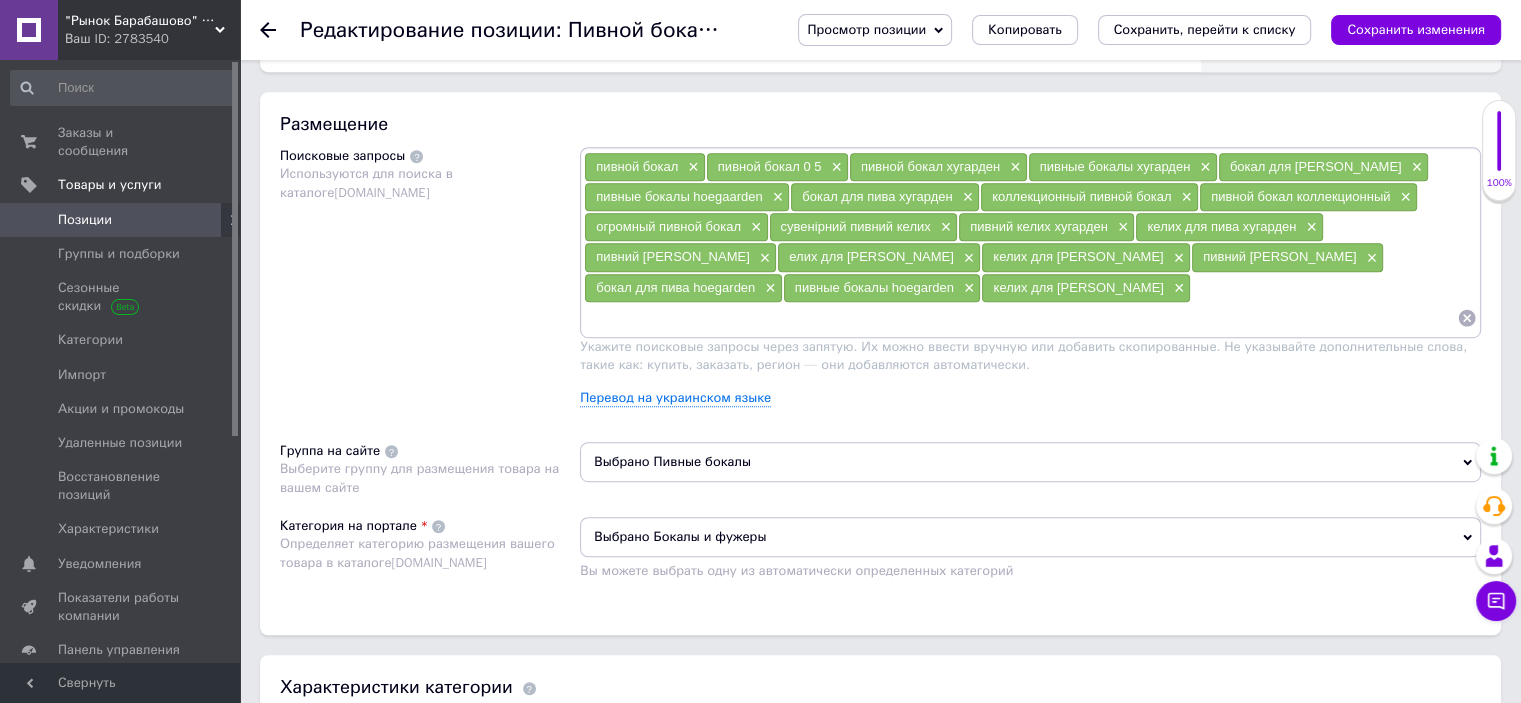 click on "огромный пивной бокал" at bounding box center (668, 226) 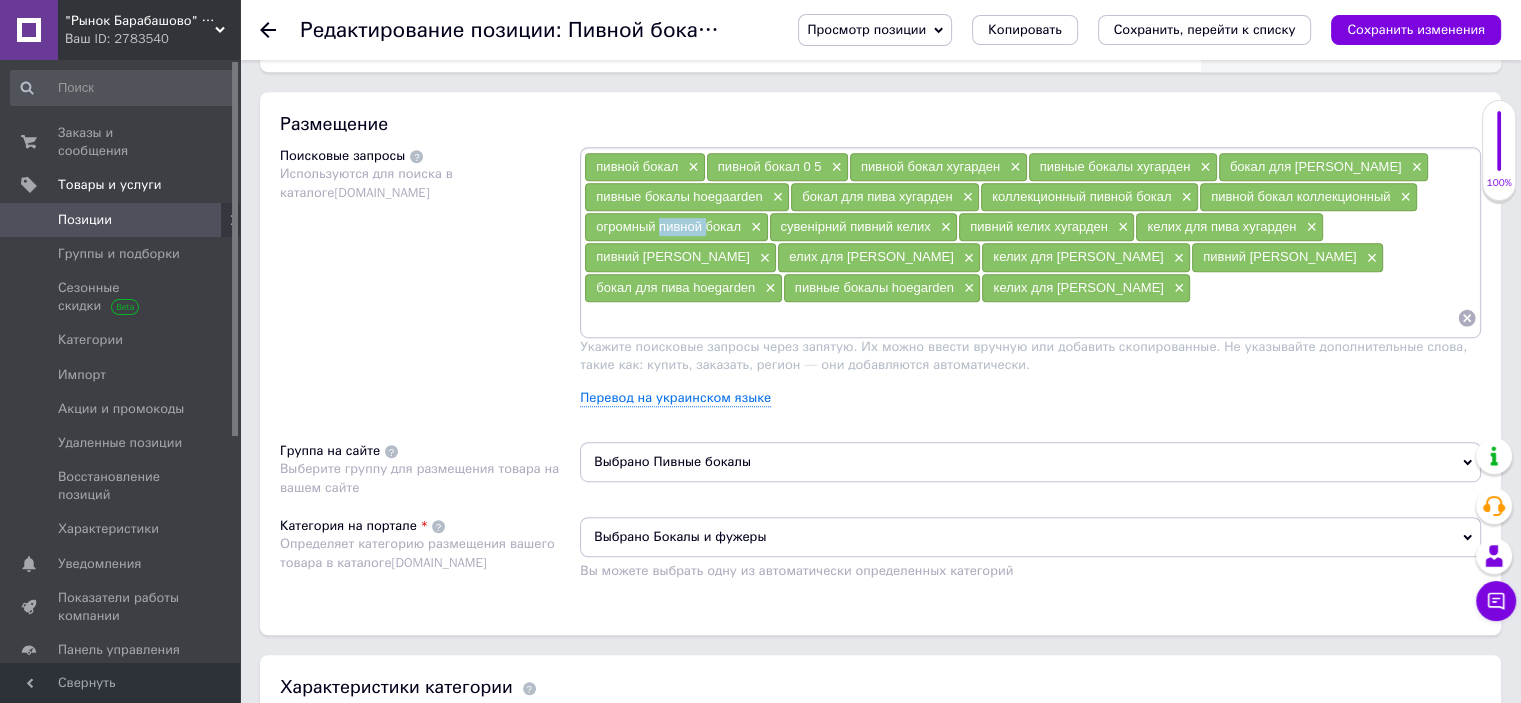 click on "огромный пивной бокал" at bounding box center [668, 226] 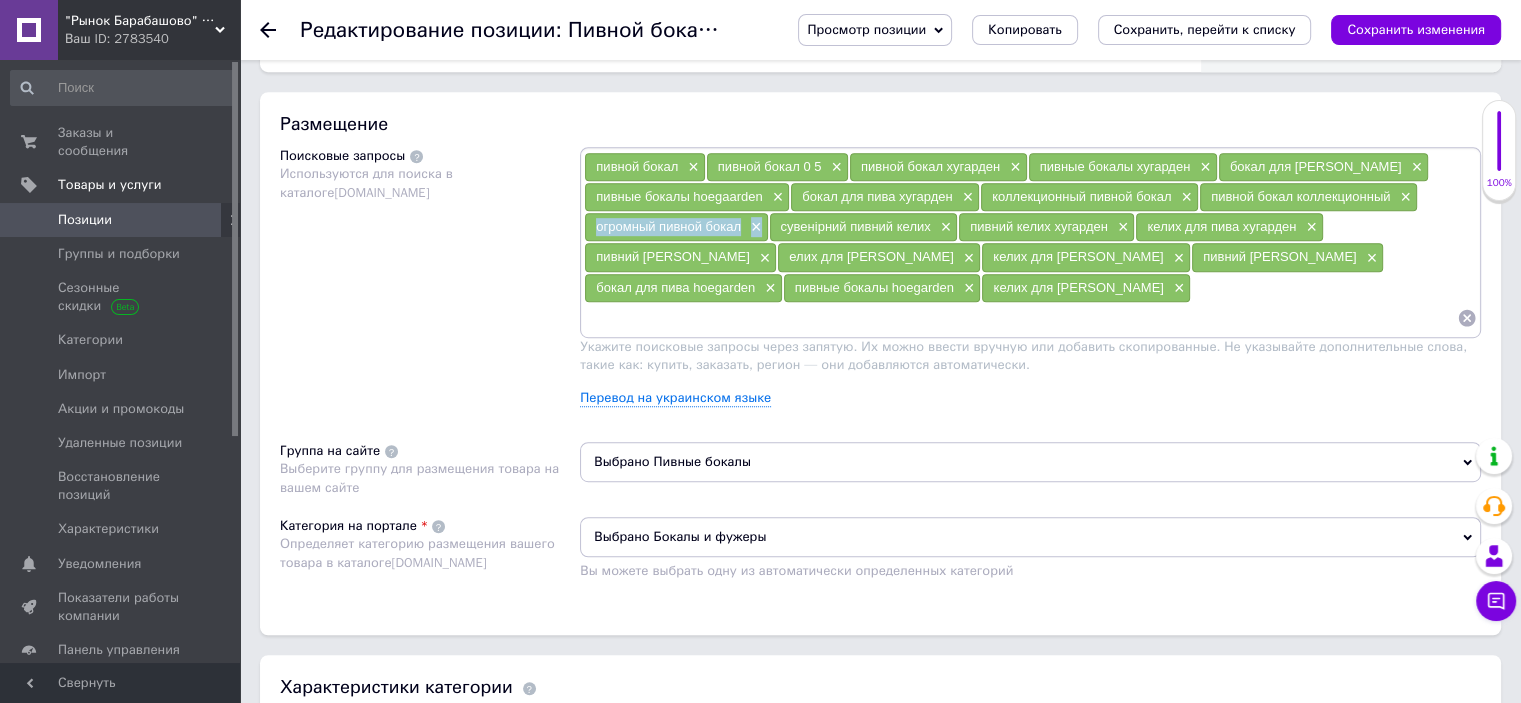 copy on "огромный пивной бокал ×" 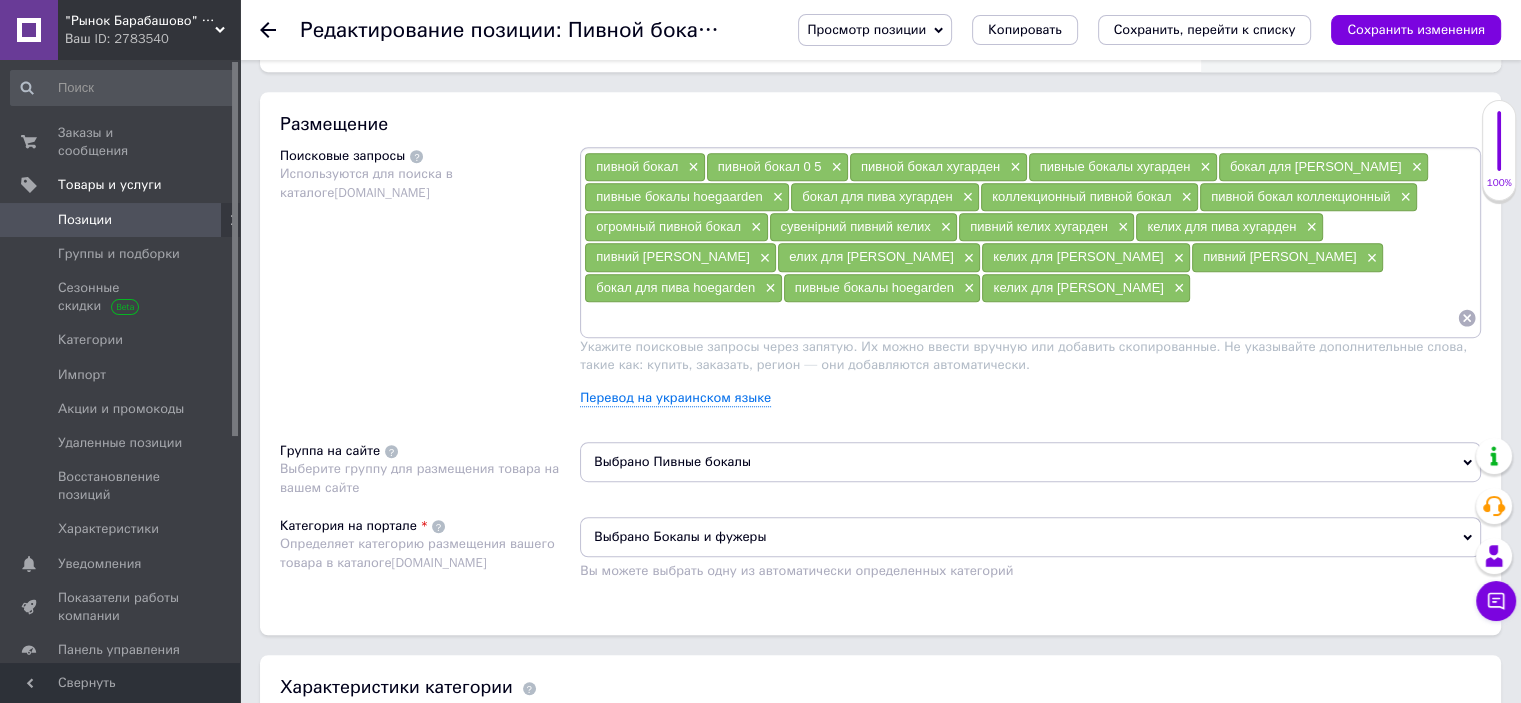 click on "пивной бокал 0 5" at bounding box center [770, 166] 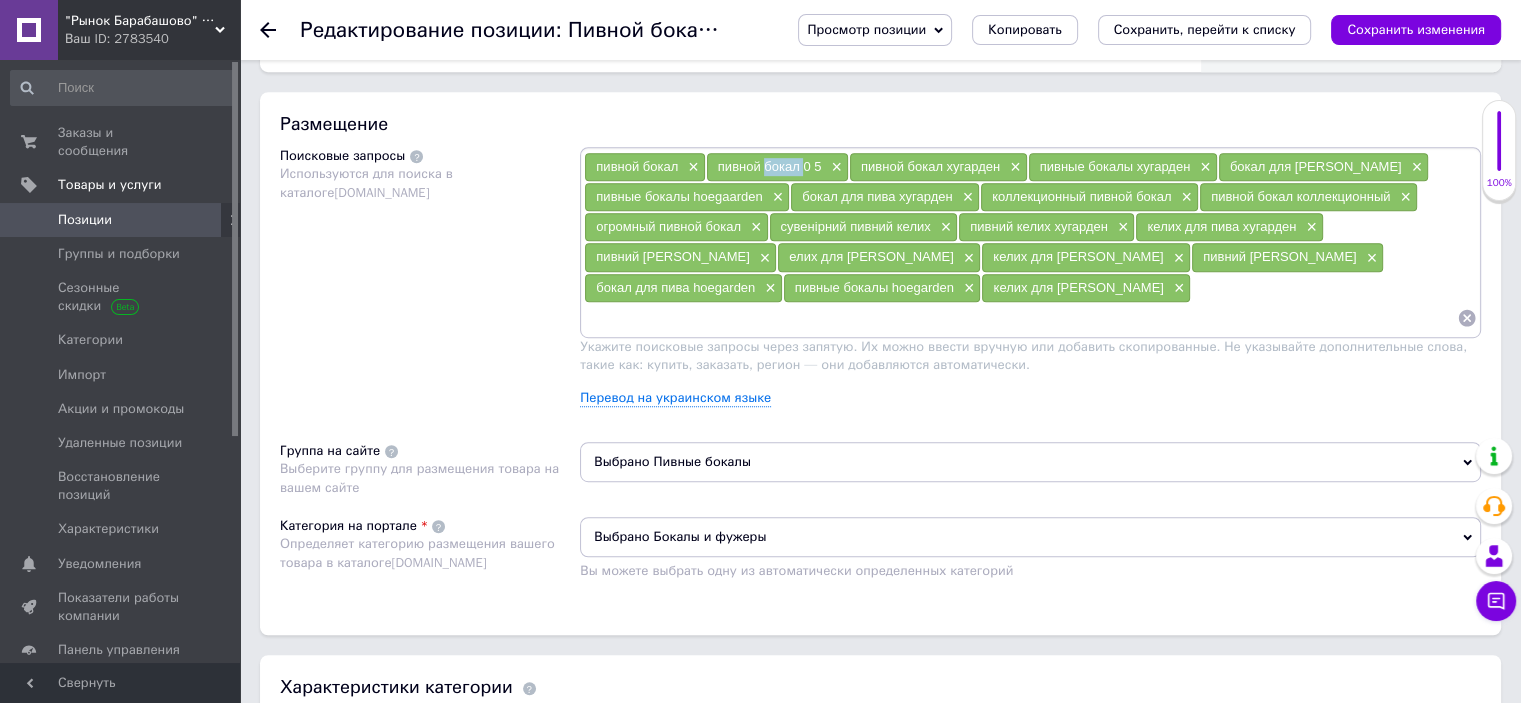 click on "пивной бокал 0 5" at bounding box center (770, 166) 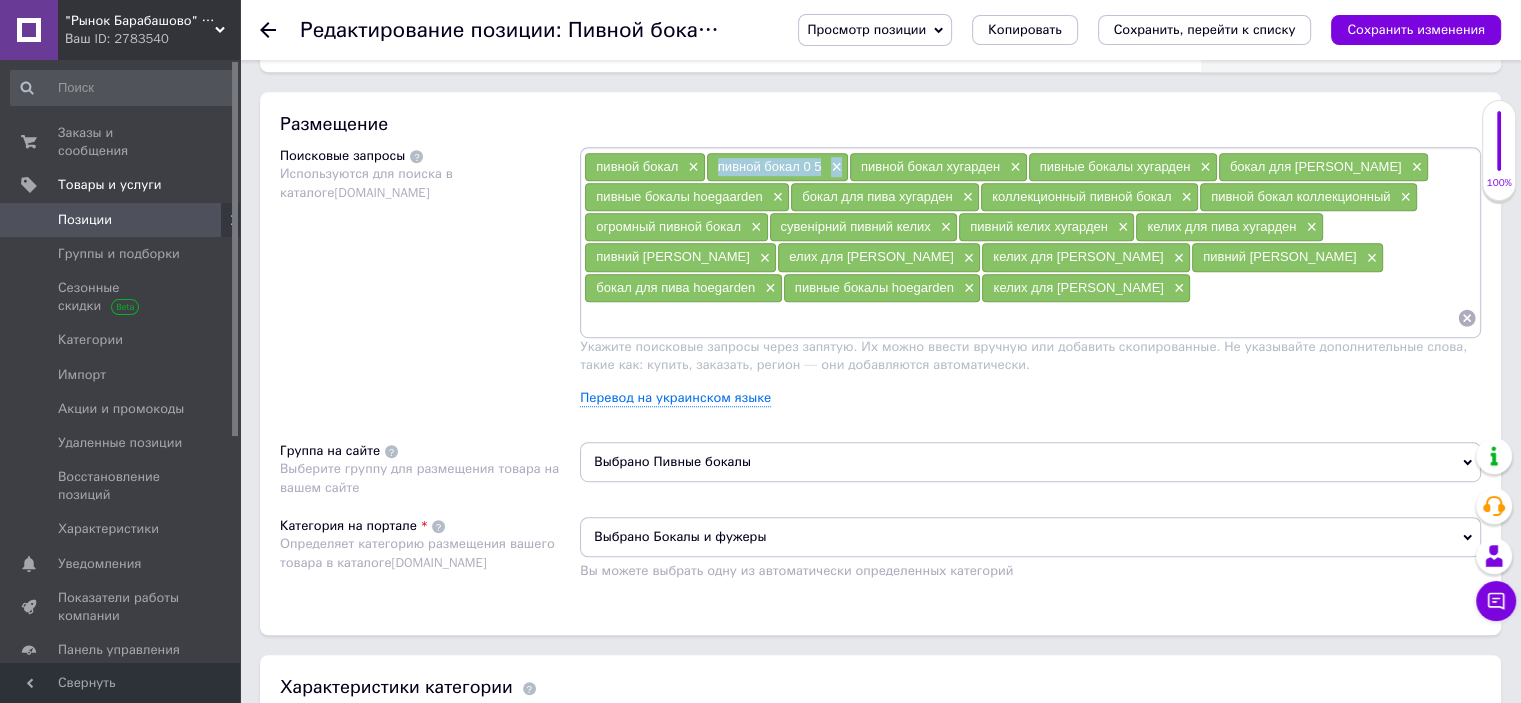 click on "пивной бокал 0 5" at bounding box center (770, 166) 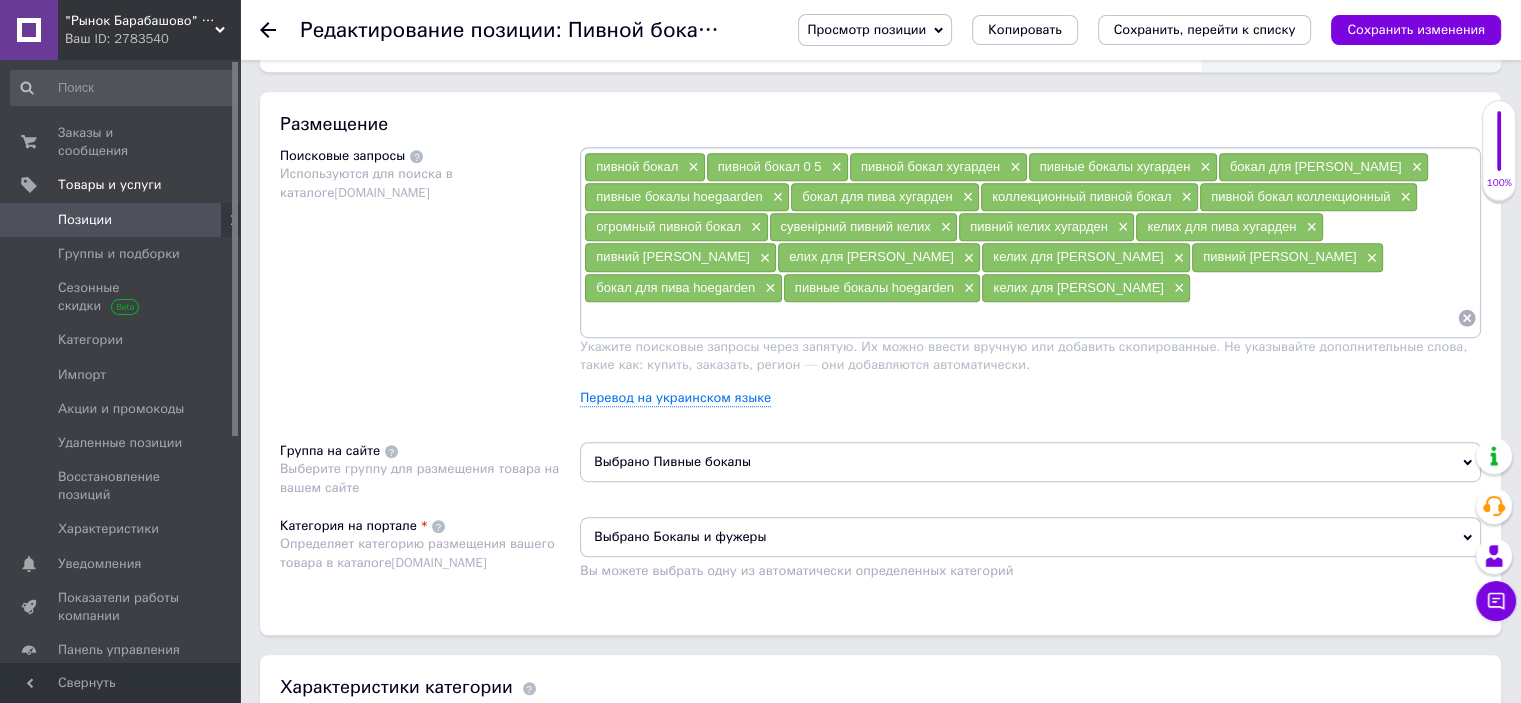 click on "пивной бокал коллекционный" at bounding box center (1300, 196) 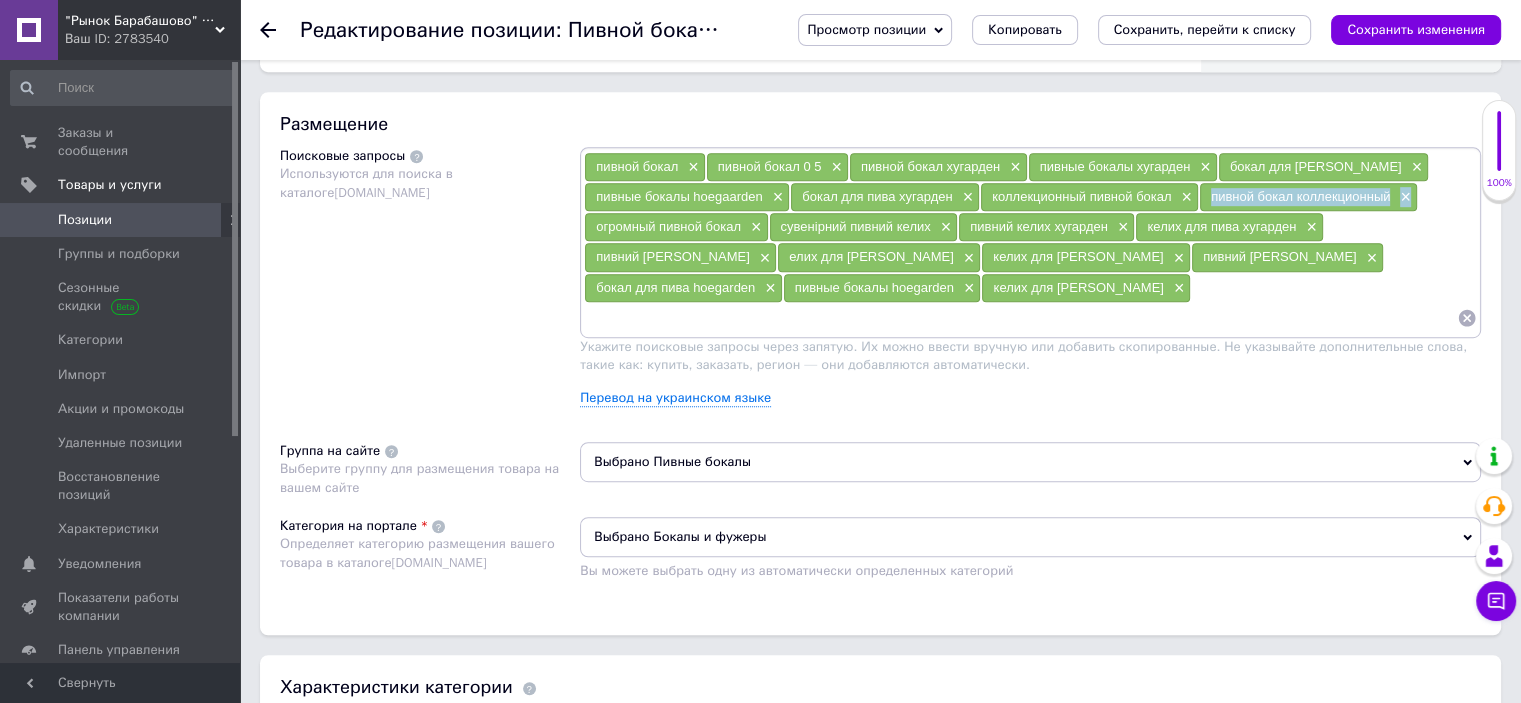 click on "пивной бокал коллекционный" at bounding box center (1300, 196) 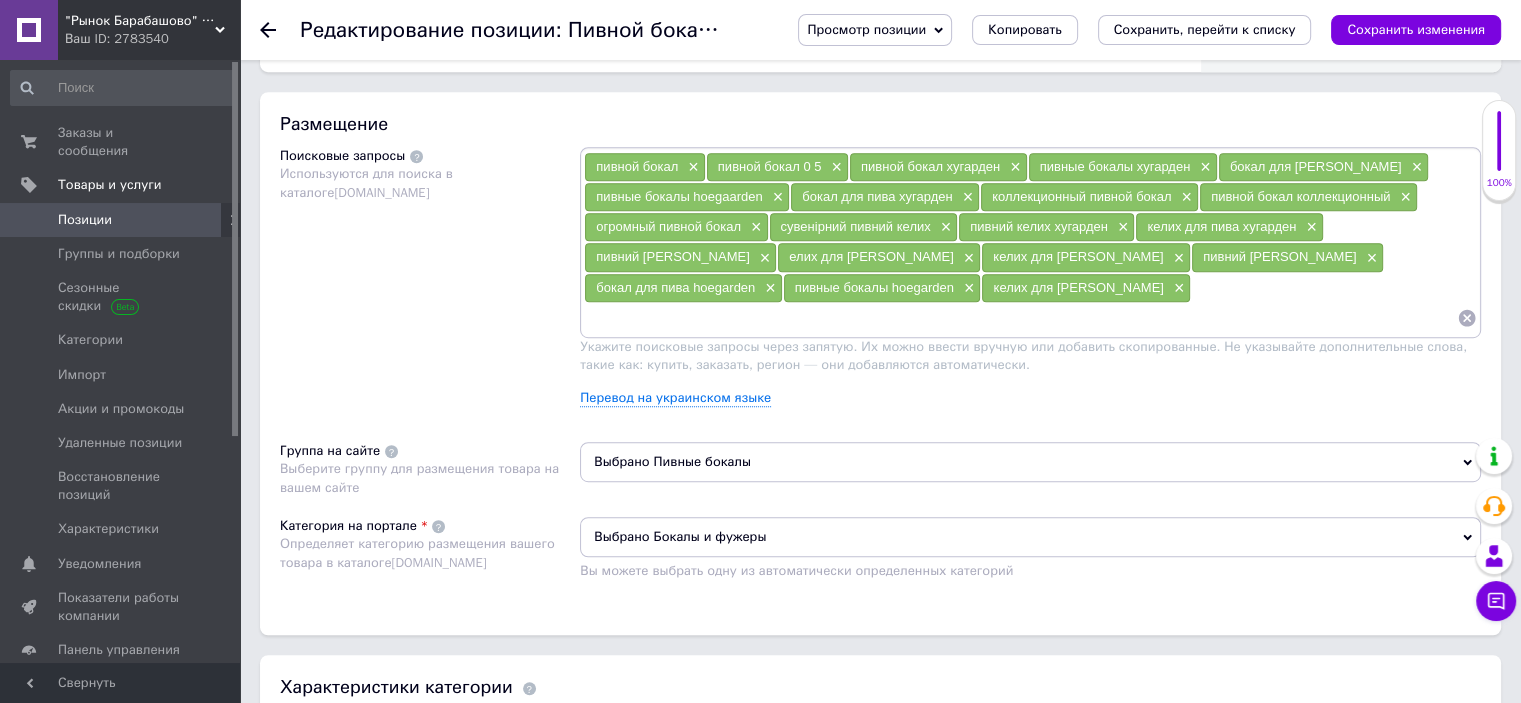 click on "сувенірний пивний келих" at bounding box center (856, 226) 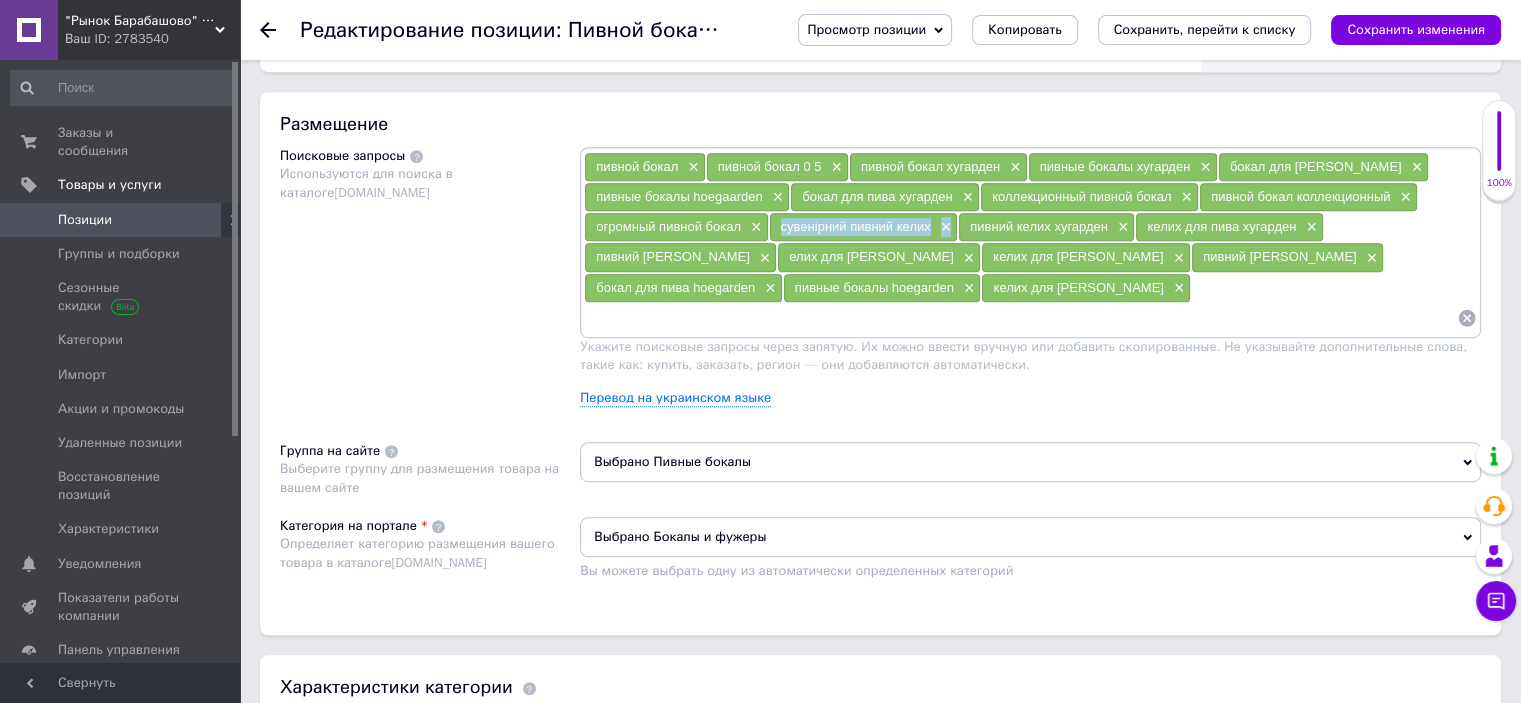 click on "сувенірний пивний келих" at bounding box center [856, 226] 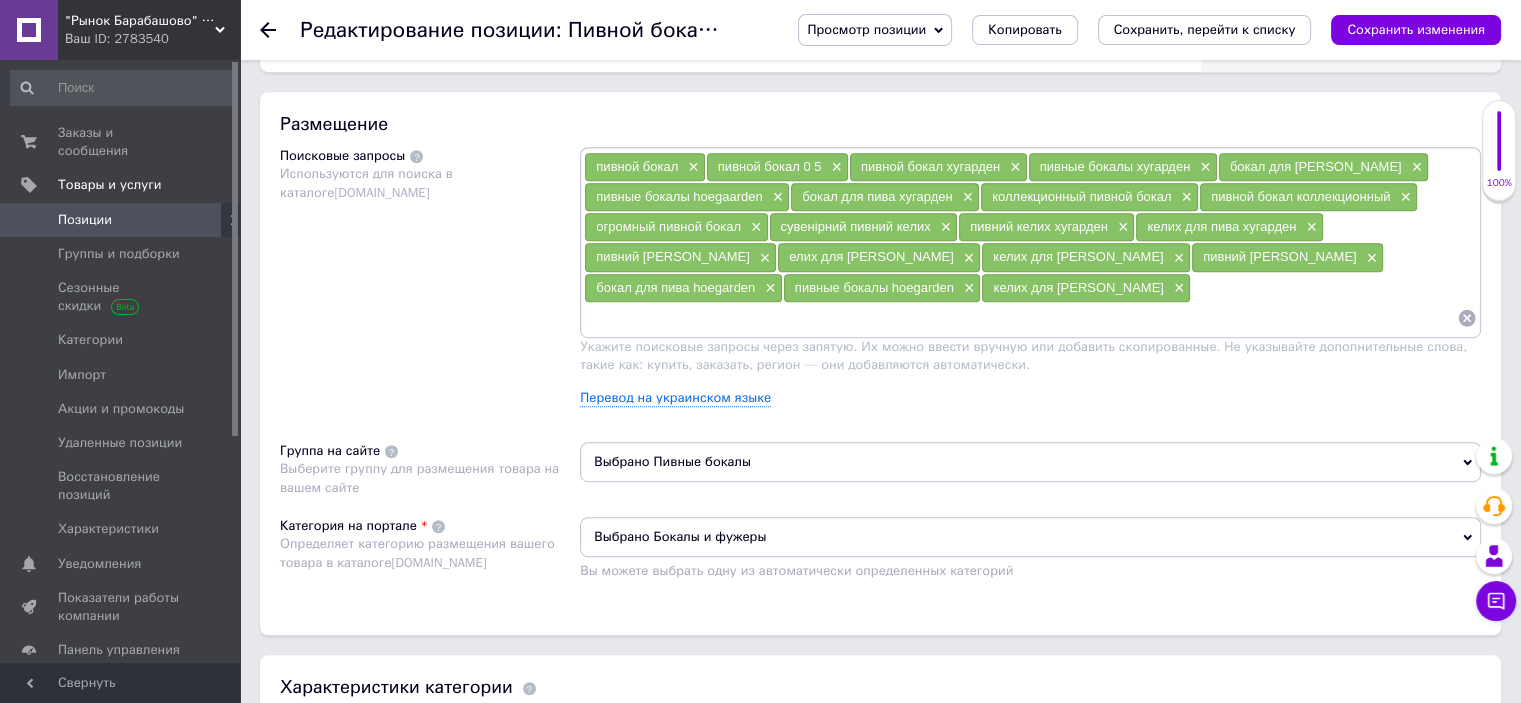 click on "Заказы и сообщения 0 0 Товары и услуги Позиции Группы и подборки Сезонные скидки Категории Импорт Акции и промокоды Удаленные позиции Восстановление позиций Характеристики Уведомления 0 Показатели работы компании Панель управления Отзывы Клиенты Каталог ProSale Аналитика Инструменты вебмастера и SEO Управление сайтом Кошелек компании Маркет Настройки Тарифы и счета Prom топ" at bounding box center (123, 364) 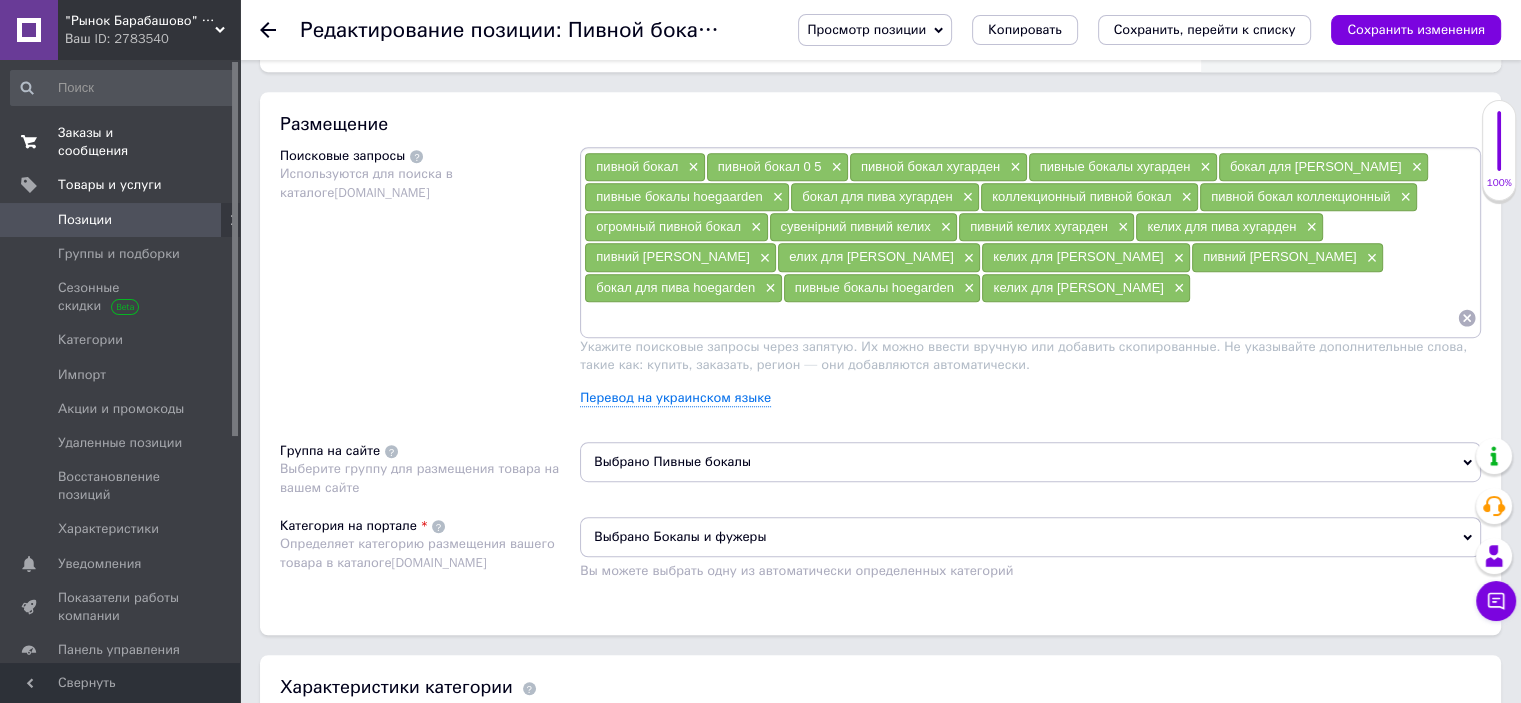 click on "Заказы и сообщения 0 0" at bounding box center (123, 142) 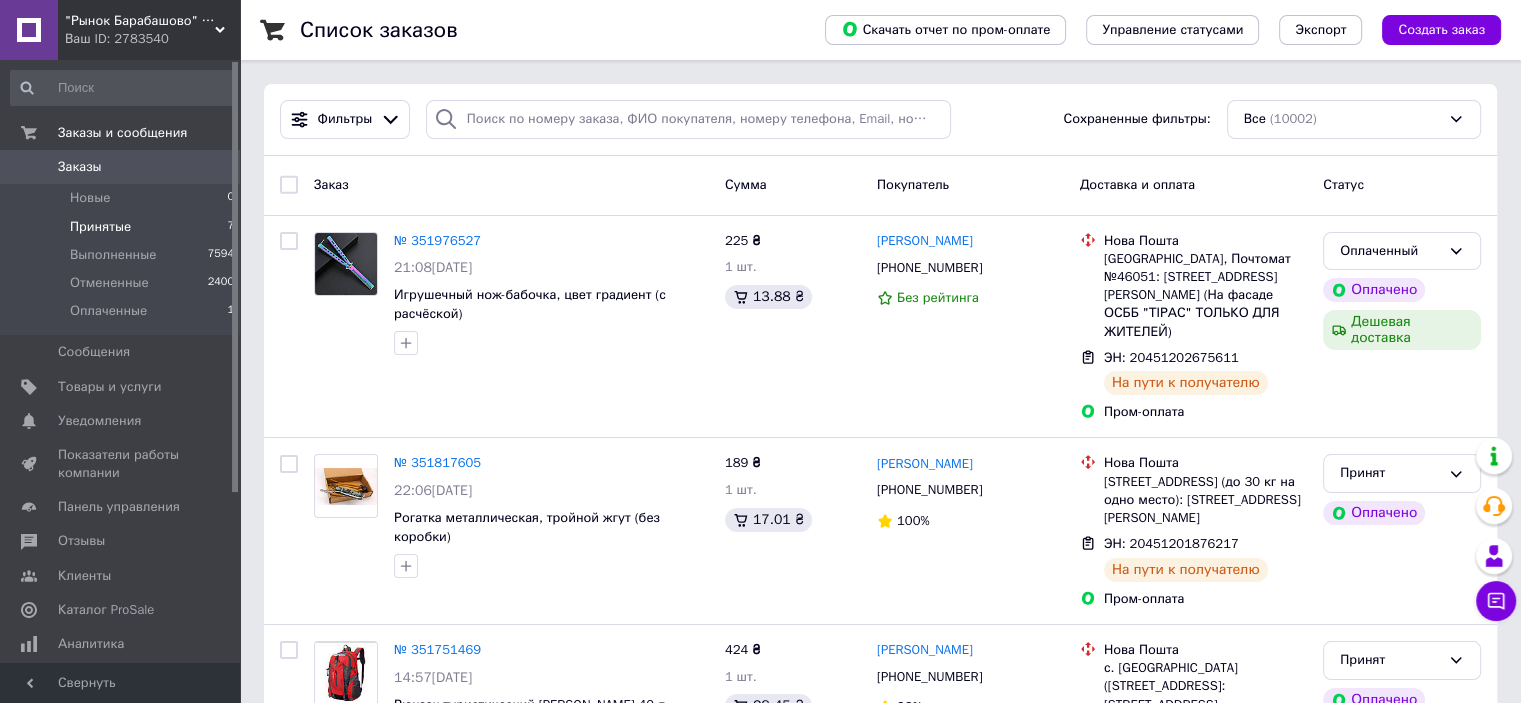 click on "Принятые 7" at bounding box center (123, 227) 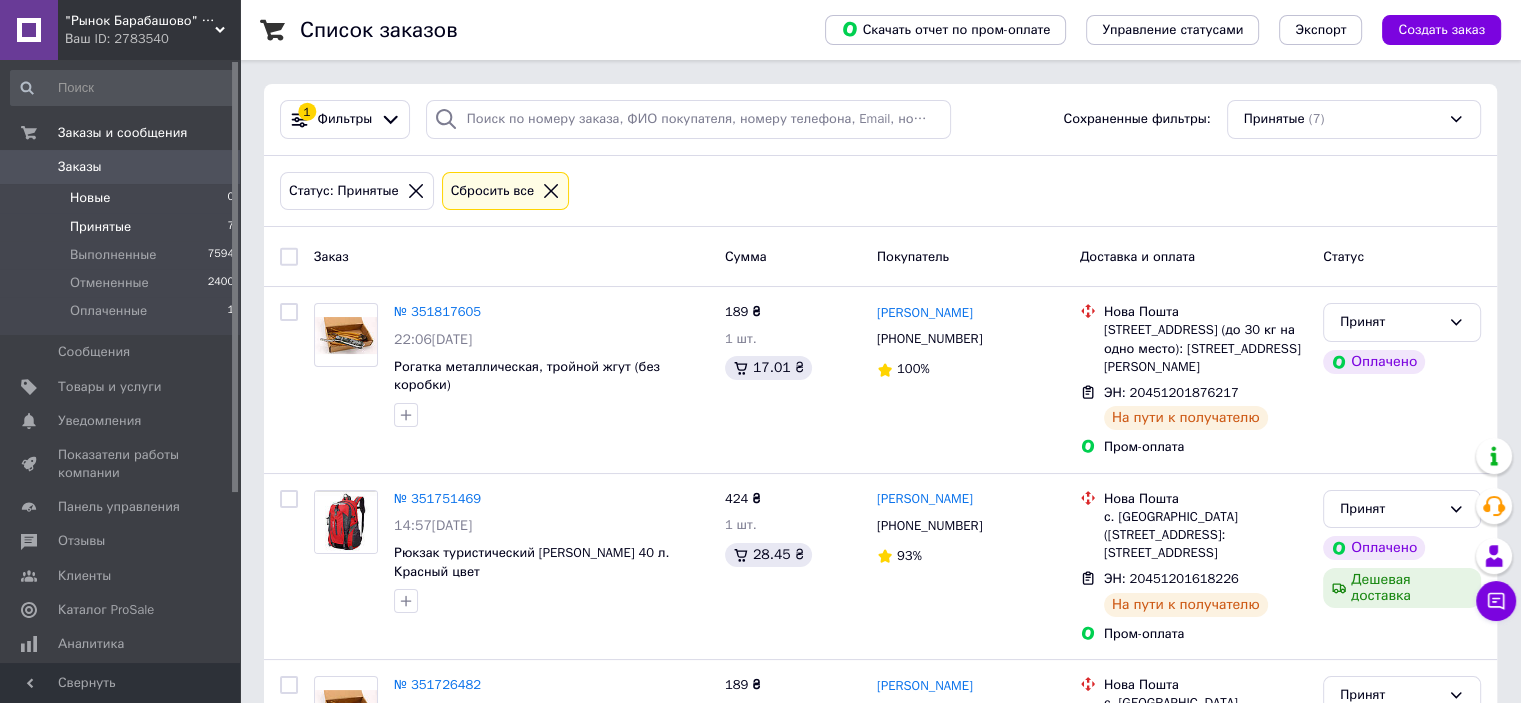 click on "Новые 0" at bounding box center [123, 198] 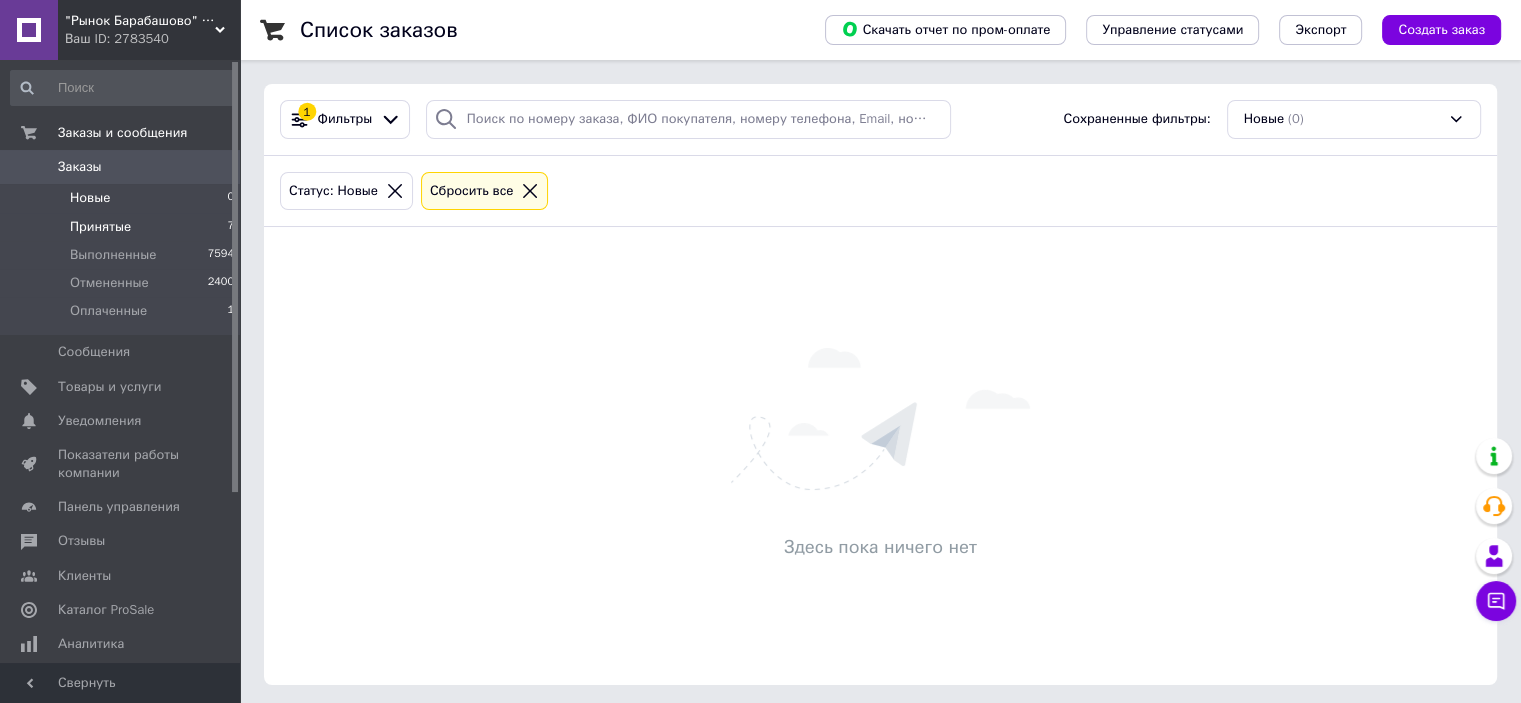 click on "Принятые 7" at bounding box center [123, 227] 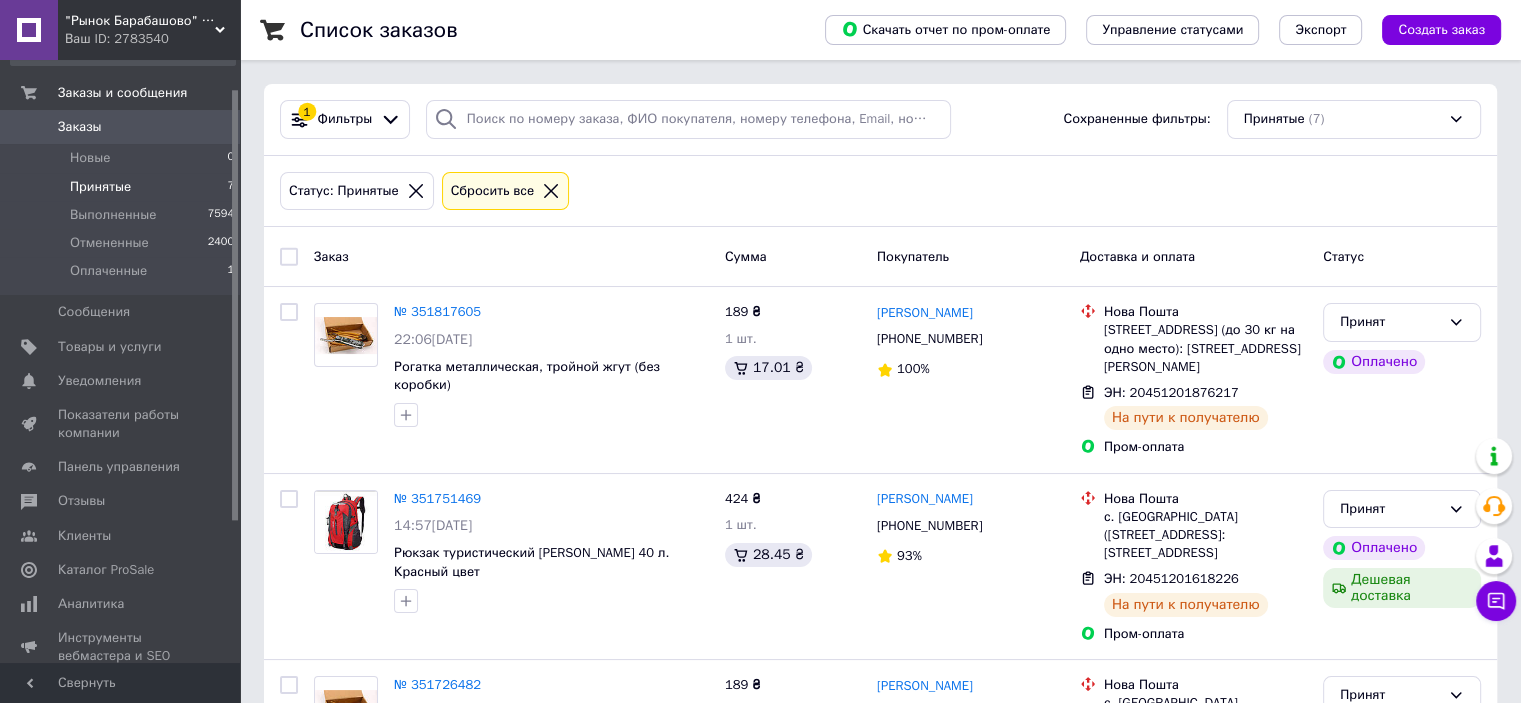 scroll, scrollTop: 85, scrollLeft: 0, axis: vertical 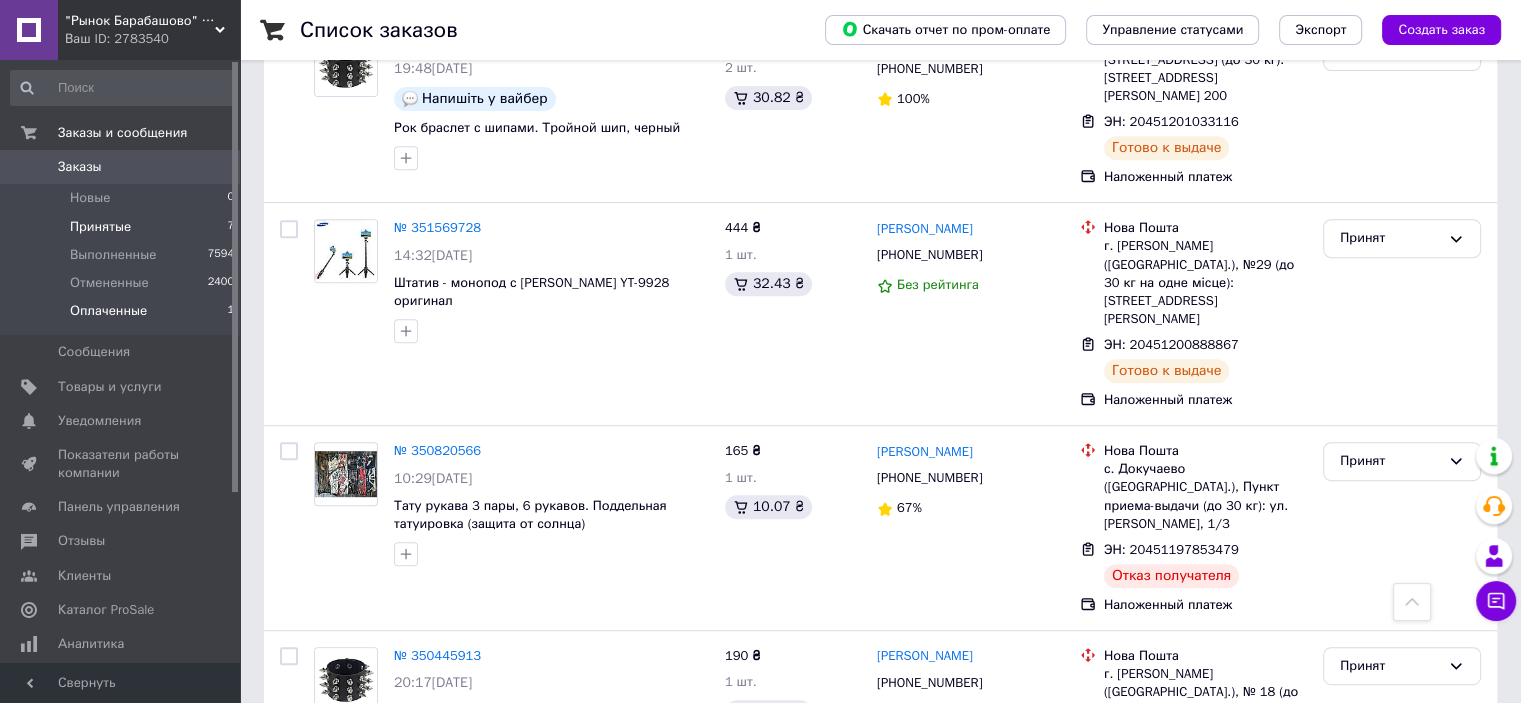 click on "Оплаченные 1" at bounding box center [123, 316] 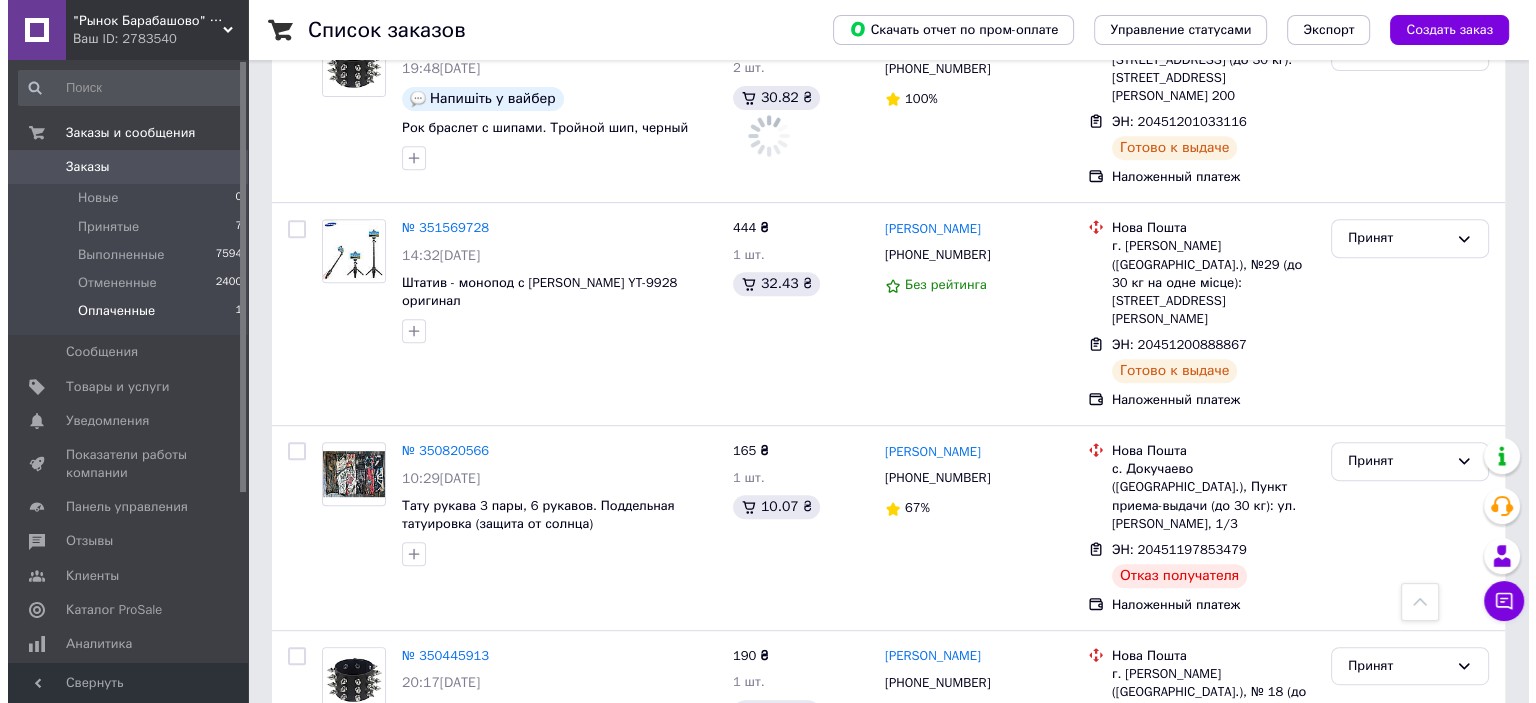 scroll, scrollTop: 0, scrollLeft: 0, axis: both 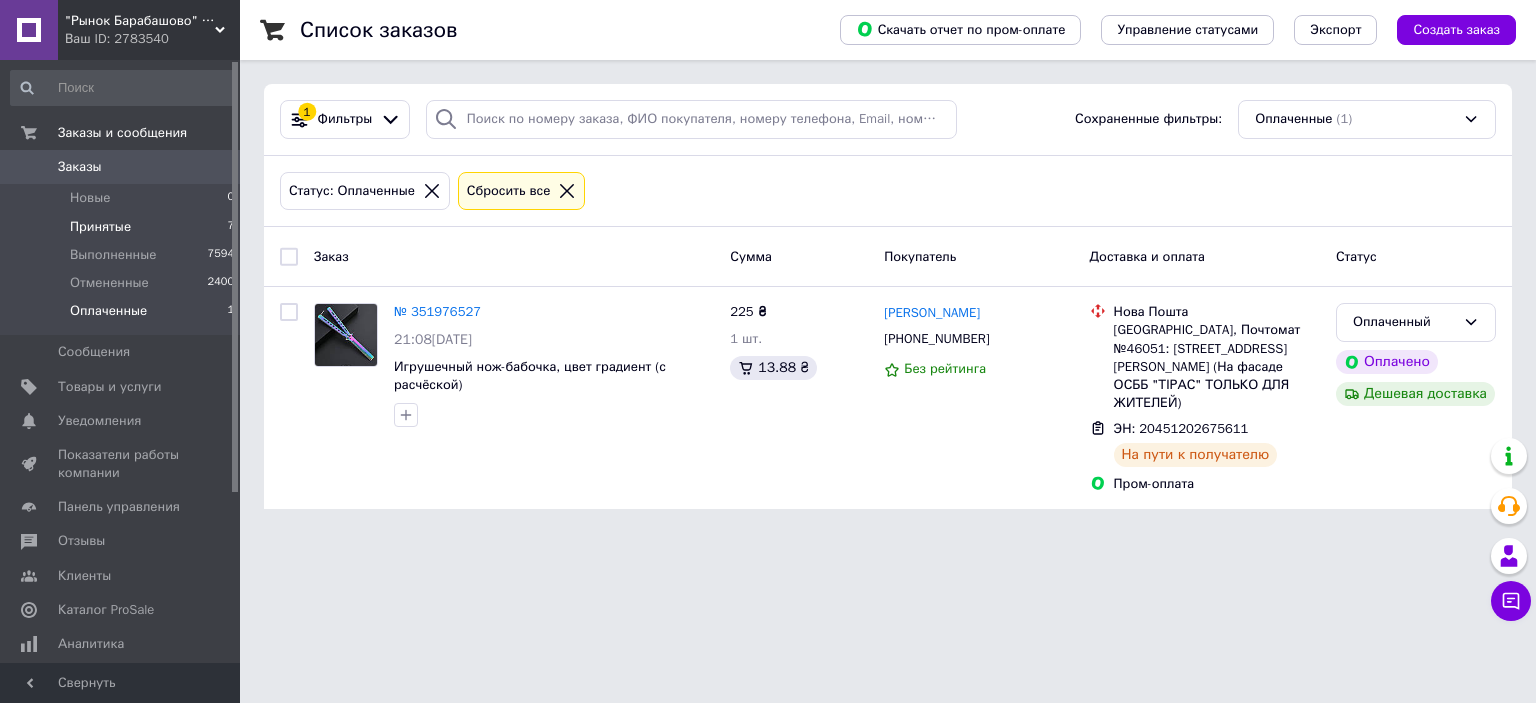 click on "Принятые 7" at bounding box center (123, 227) 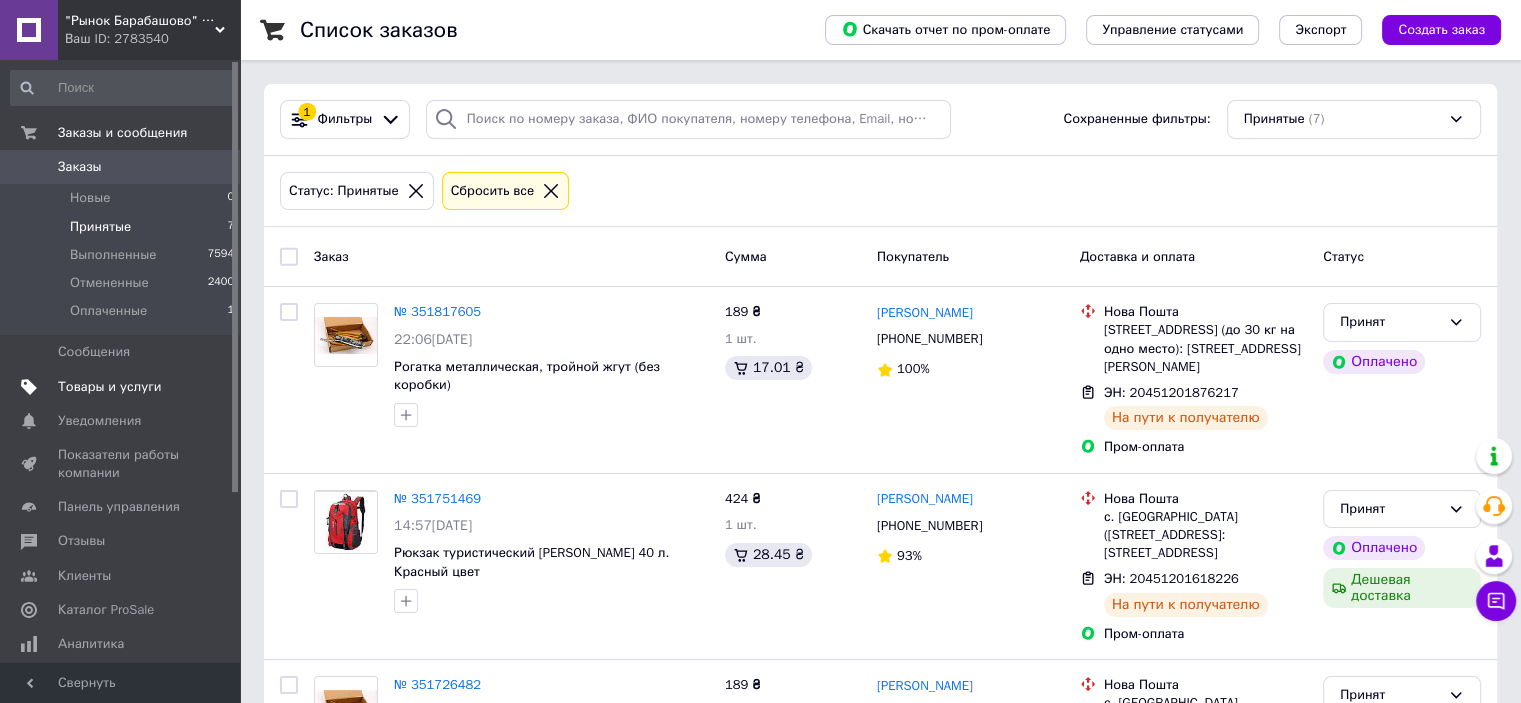 click on "Товары и услуги" at bounding box center (110, 387) 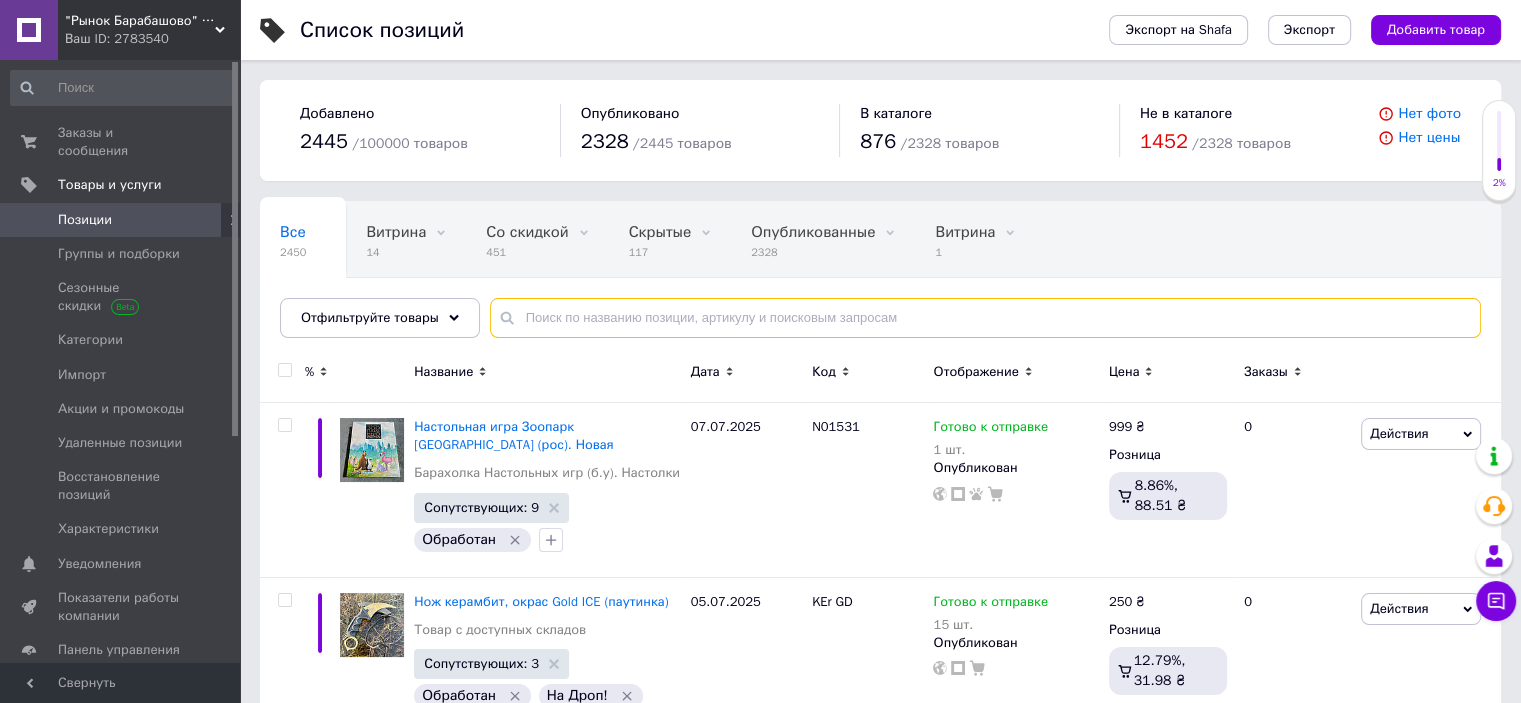 click at bounding box center (985, 318) 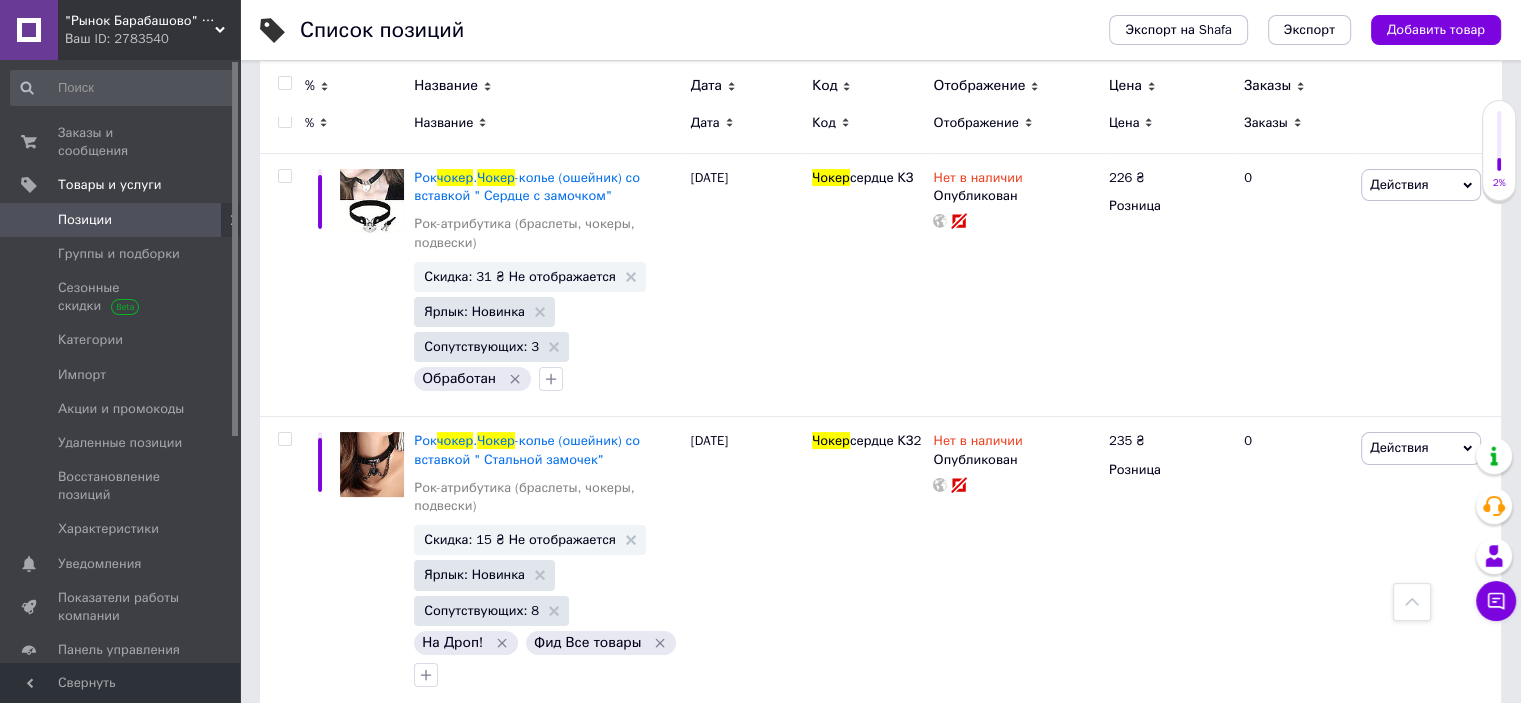 scroll, scrollTop: 0, scrollLeft: 0, axis: both 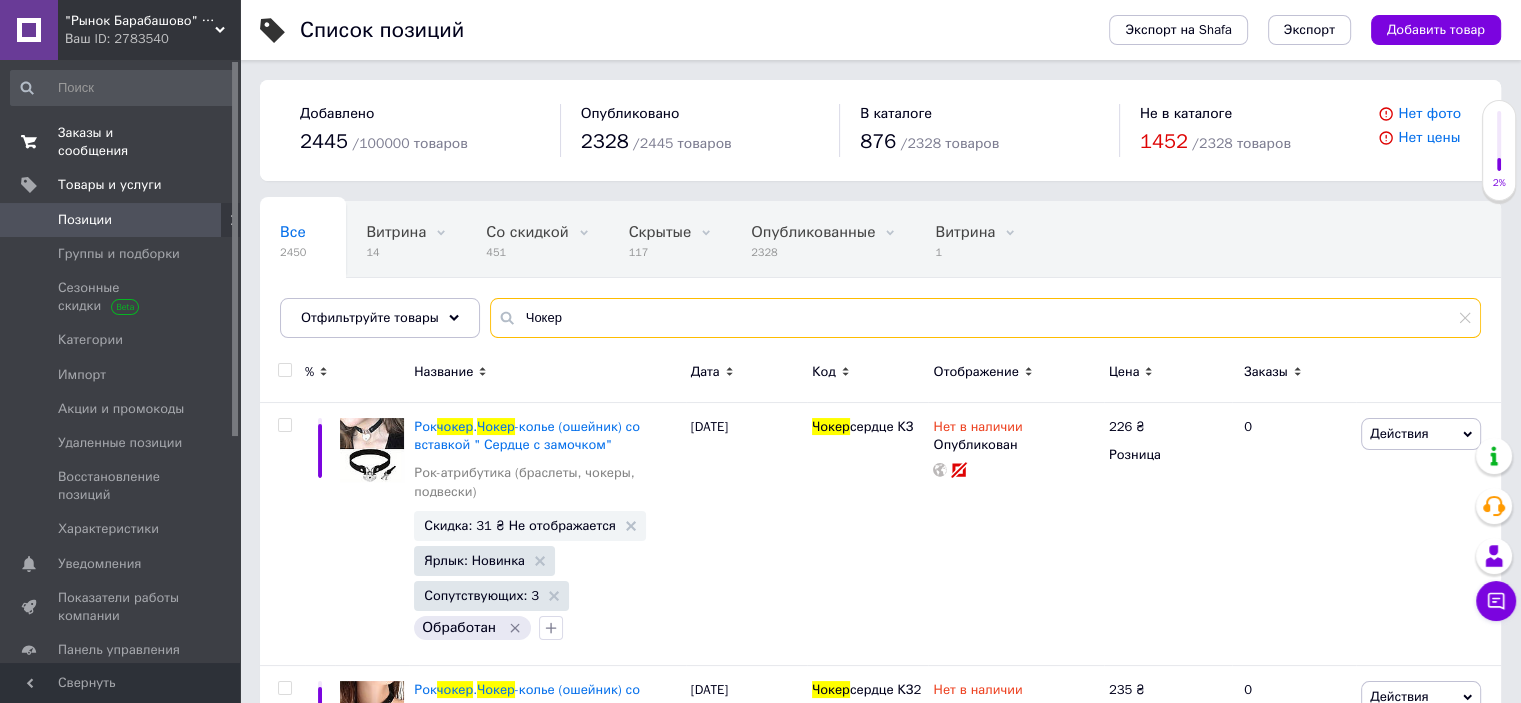 type on "Чокер" 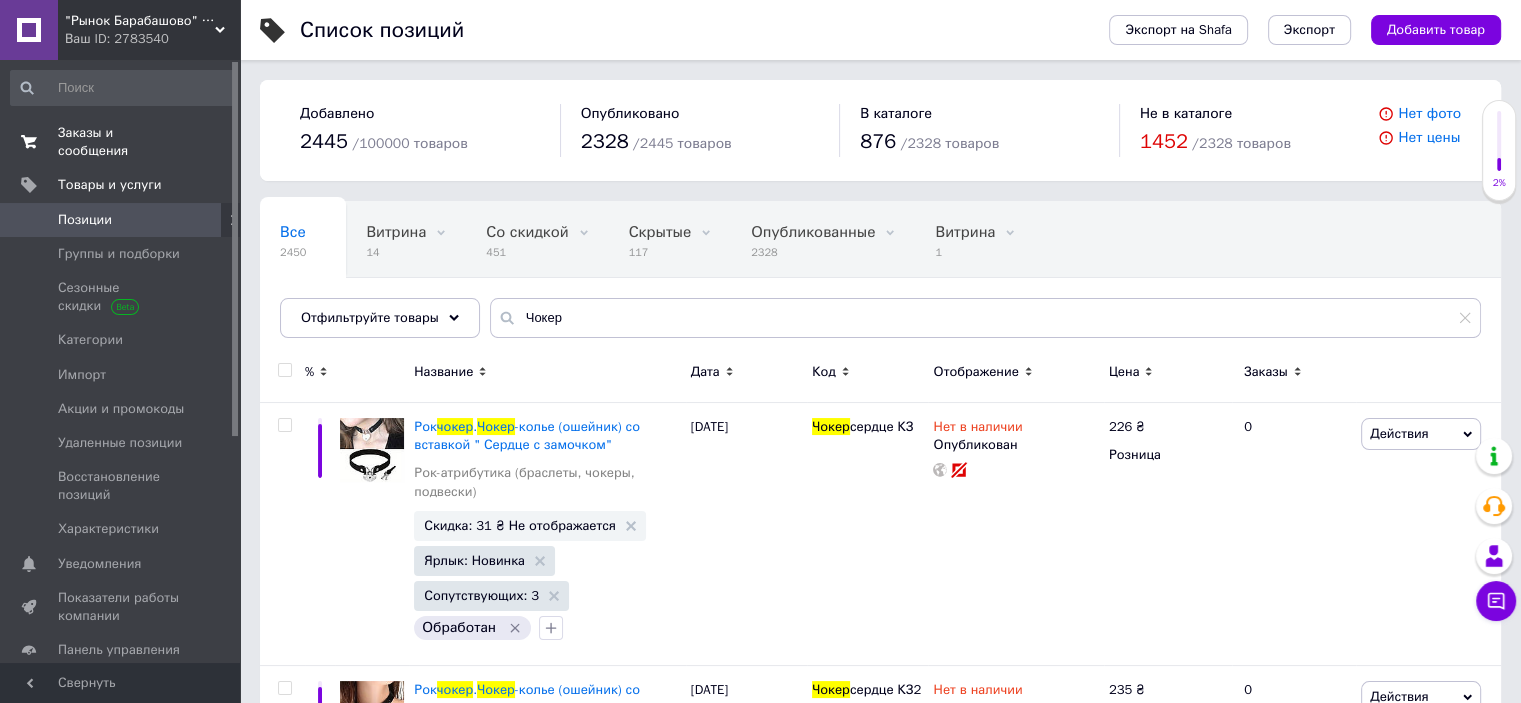 click on "0 0" at bounding box center (212, 142) 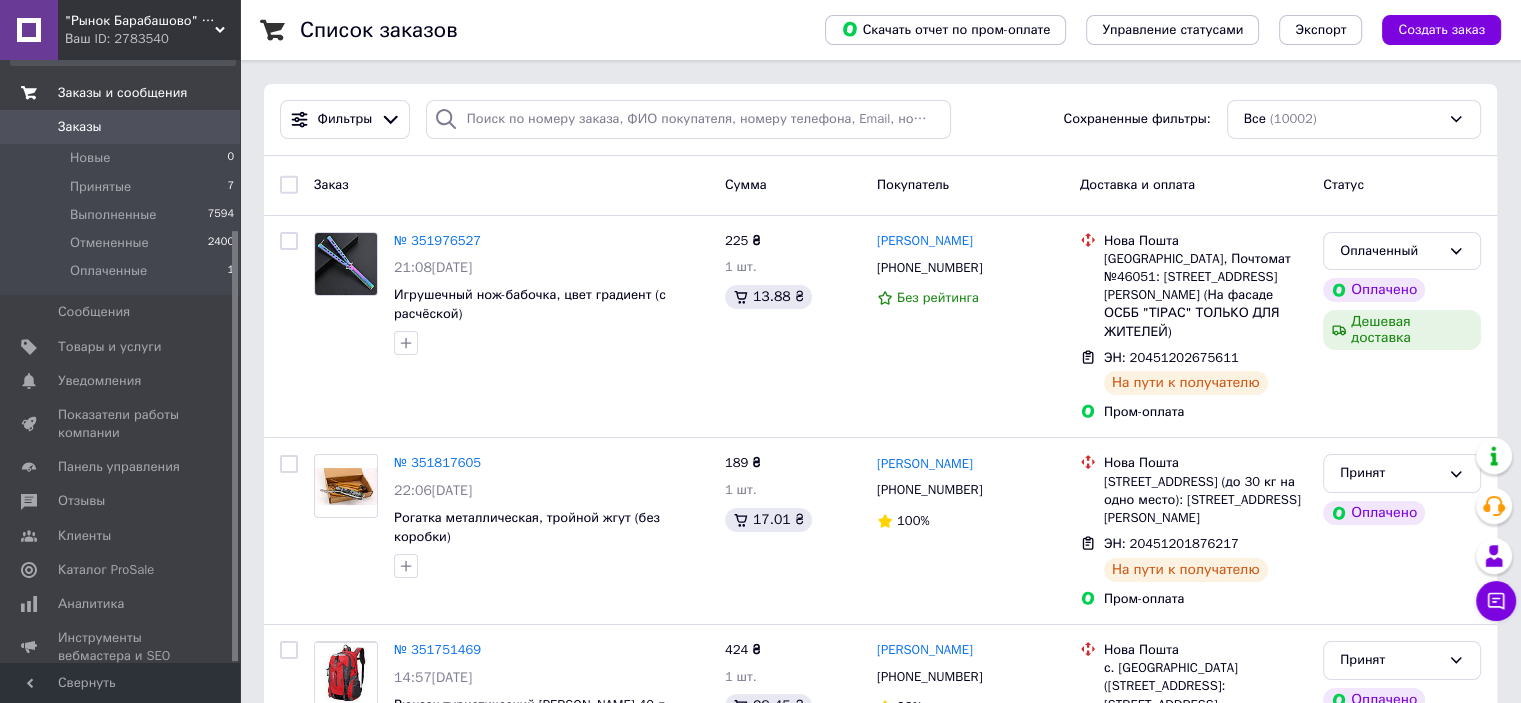 scroll, scrollTop: 239, scrollLeft: 0, axis: vertical 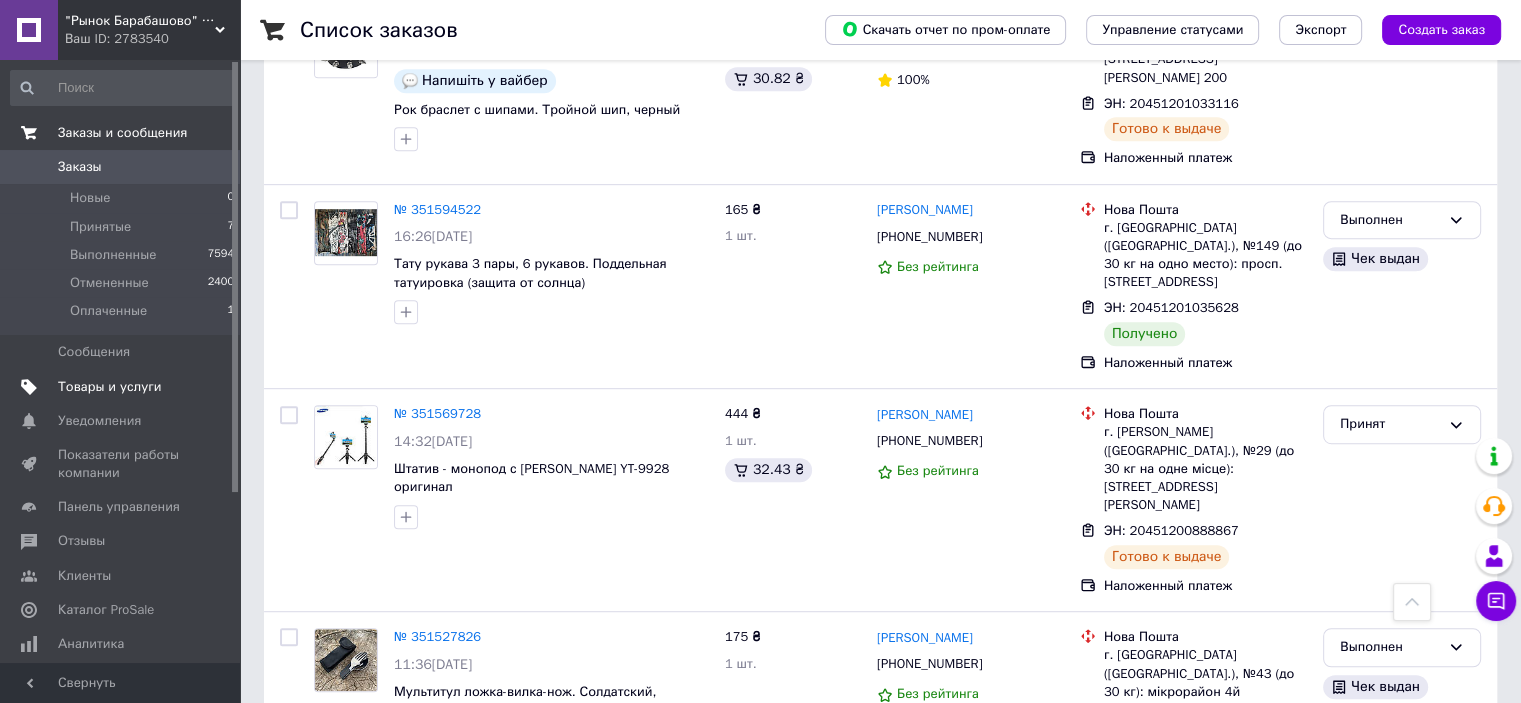 click on "Товары и услуги" at bounding box center (110, 387) 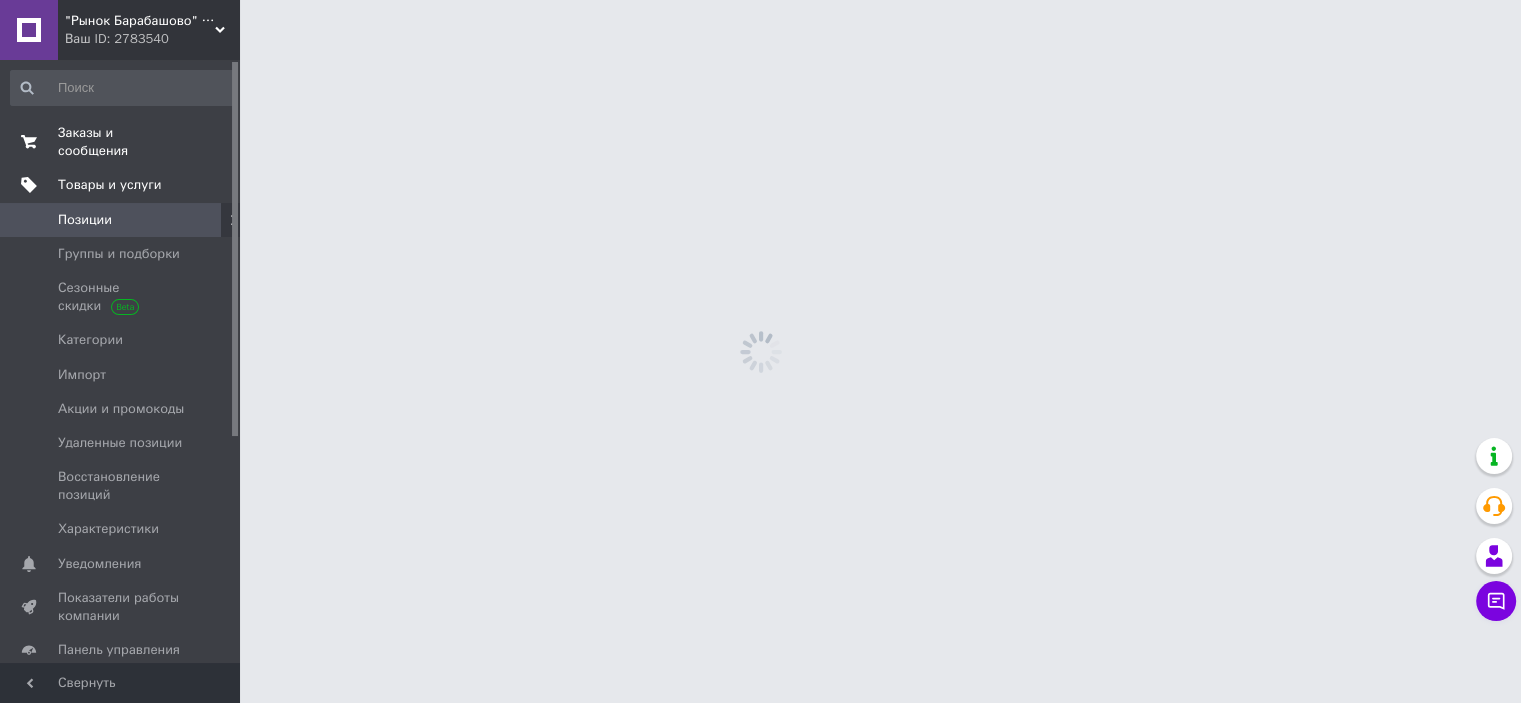 scroll, scrollTop: 0, scrollLeft: 0, axis: both 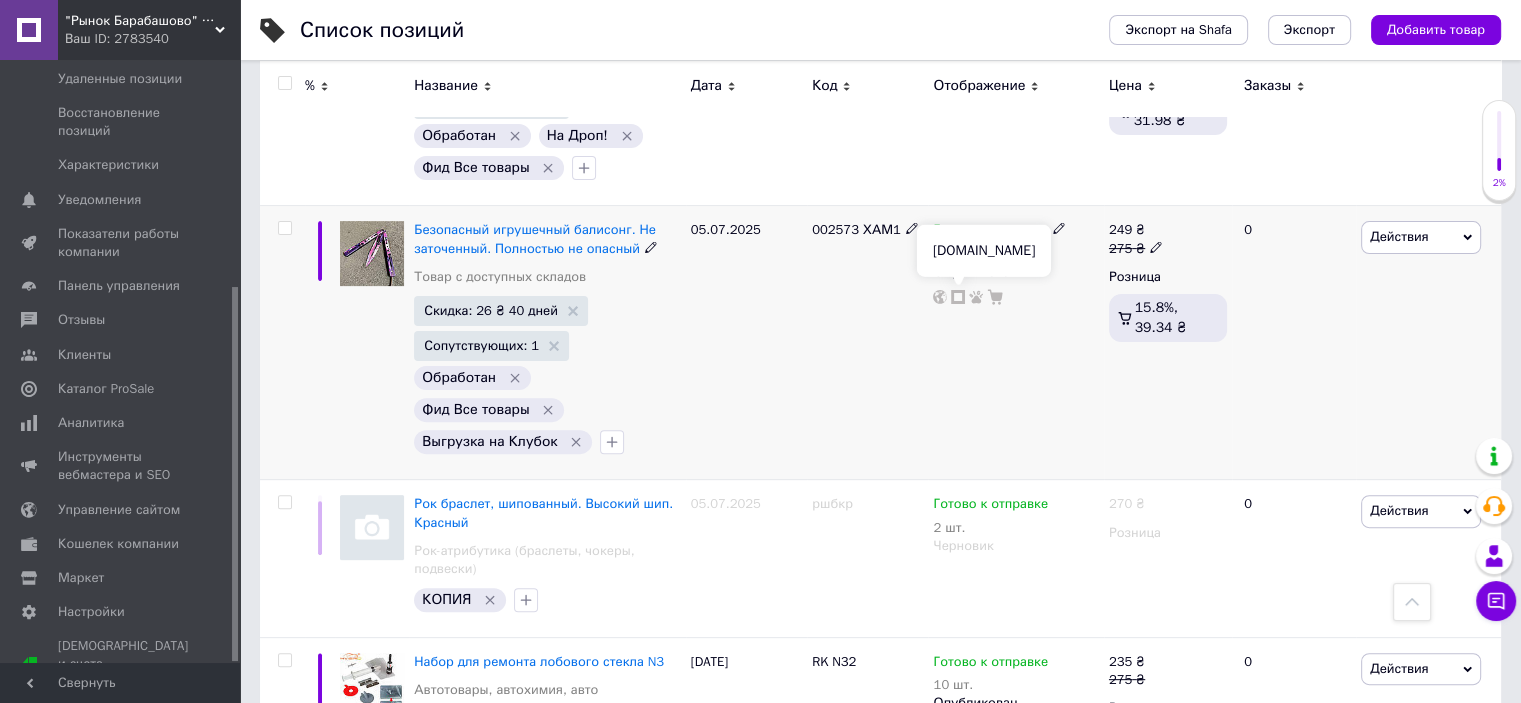 click 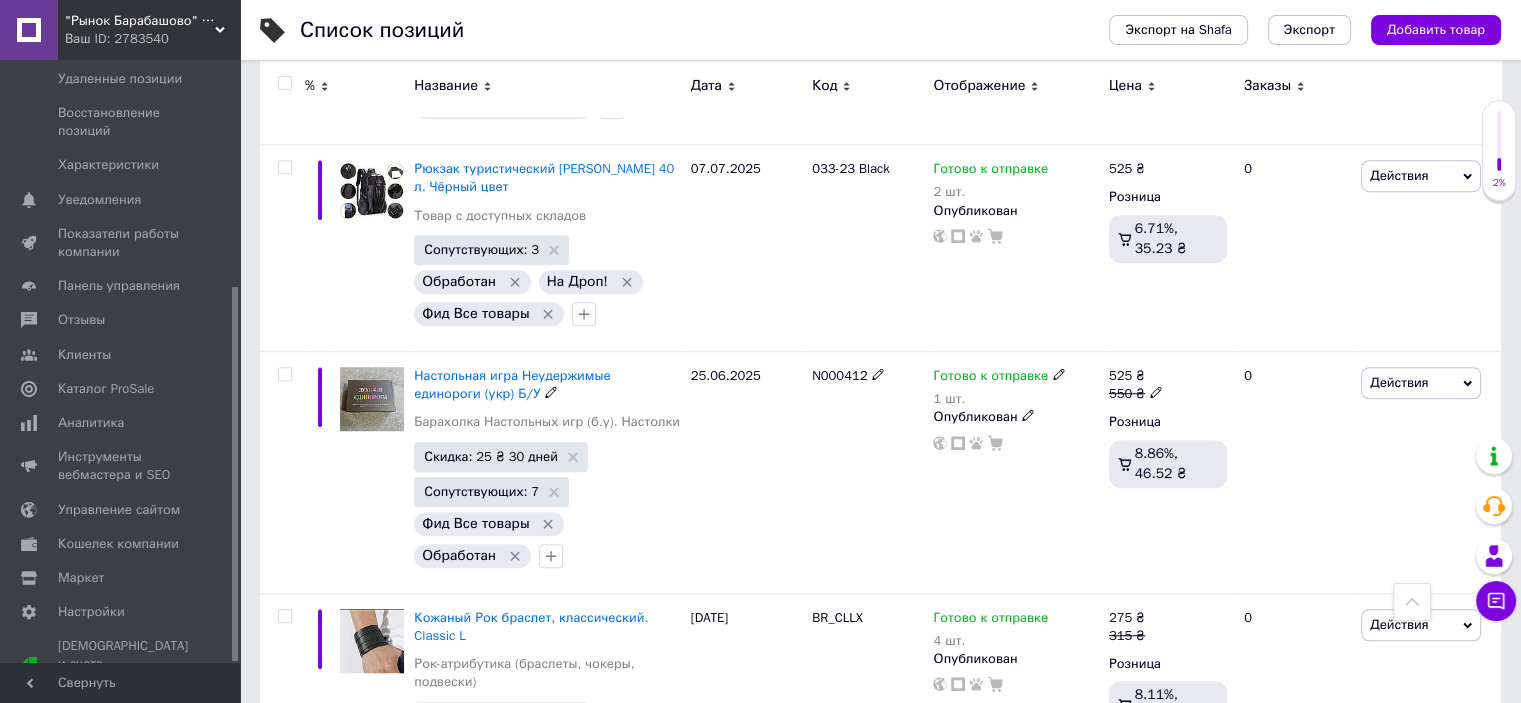 scroll, scrollTop: 1360, scrollLeft: 0, axis: vertical 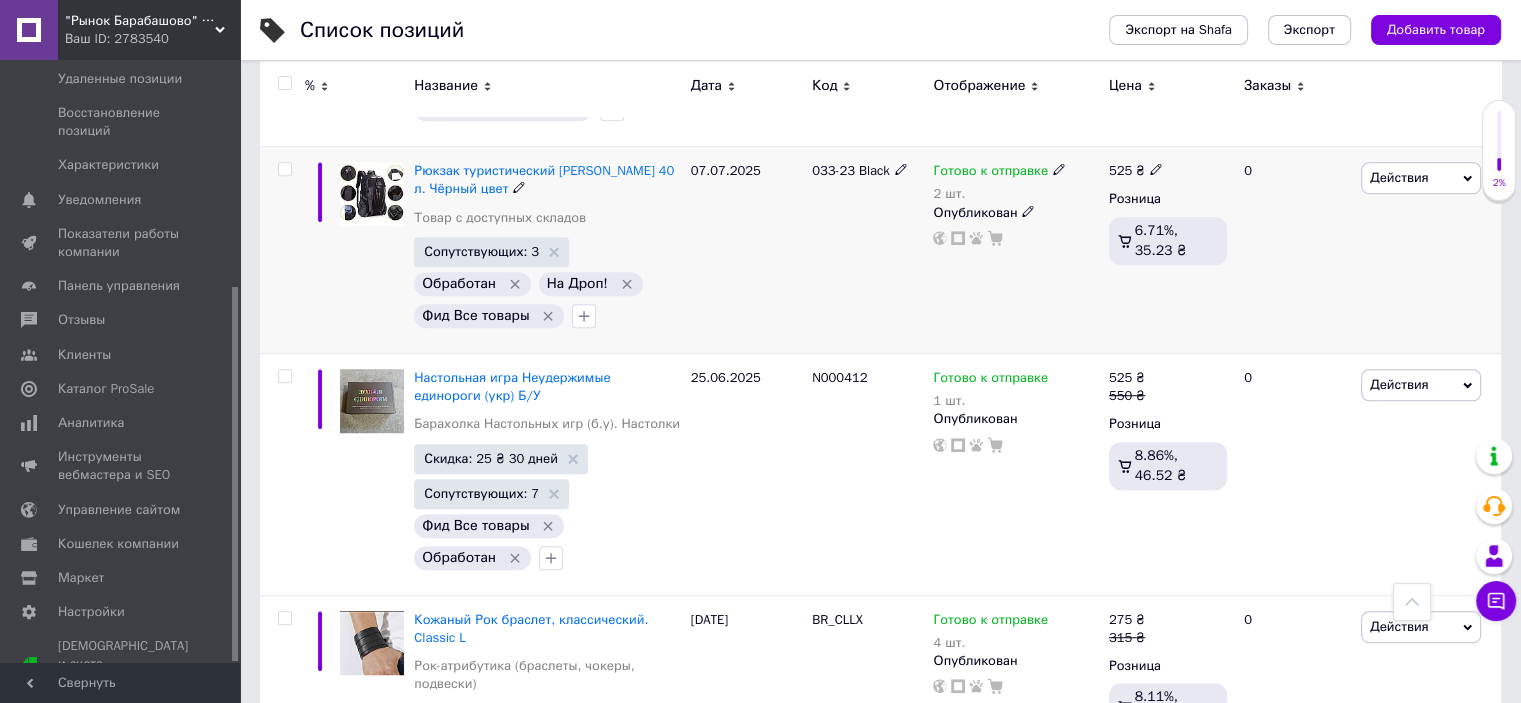 click on "Действия" at bounding box center [1399, 177] 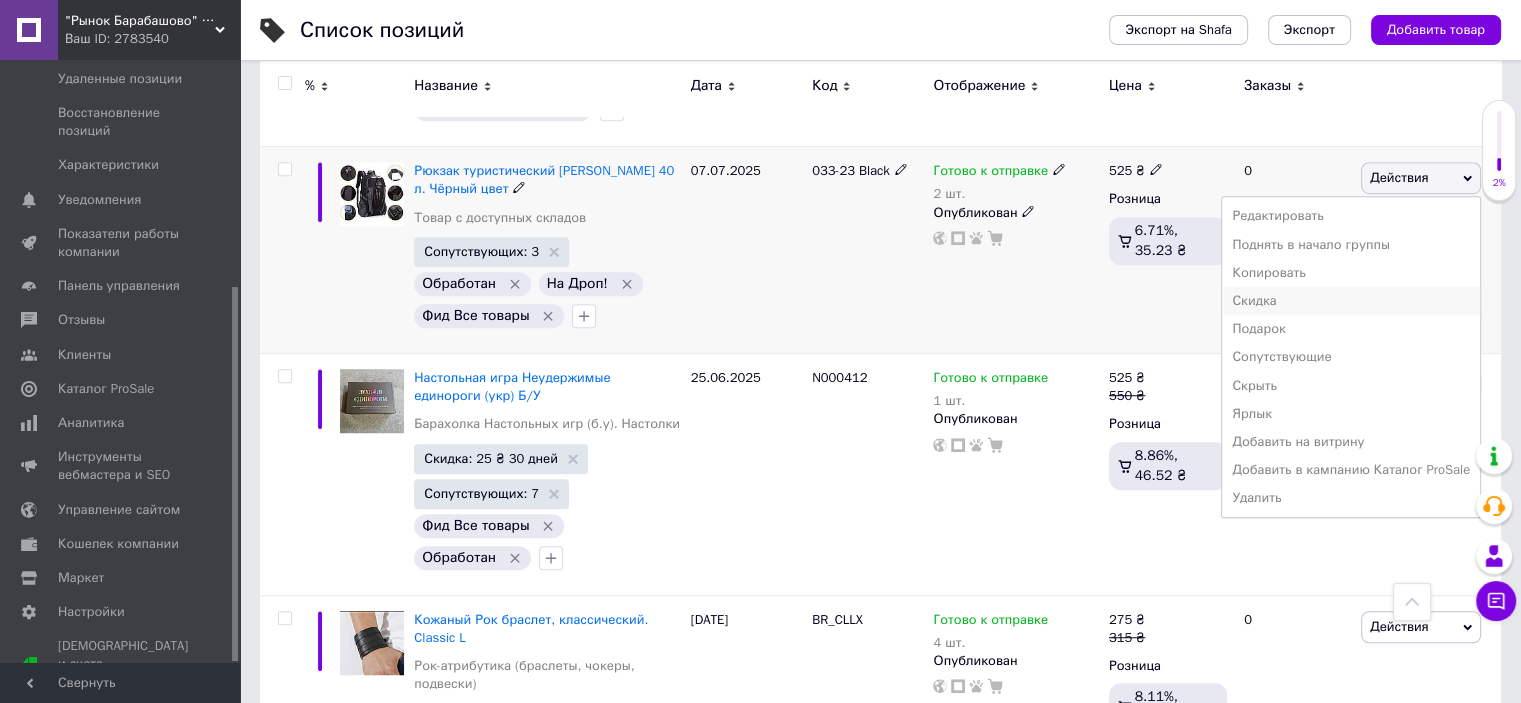 click on "Скидка" at bounding box center [1351, 301] 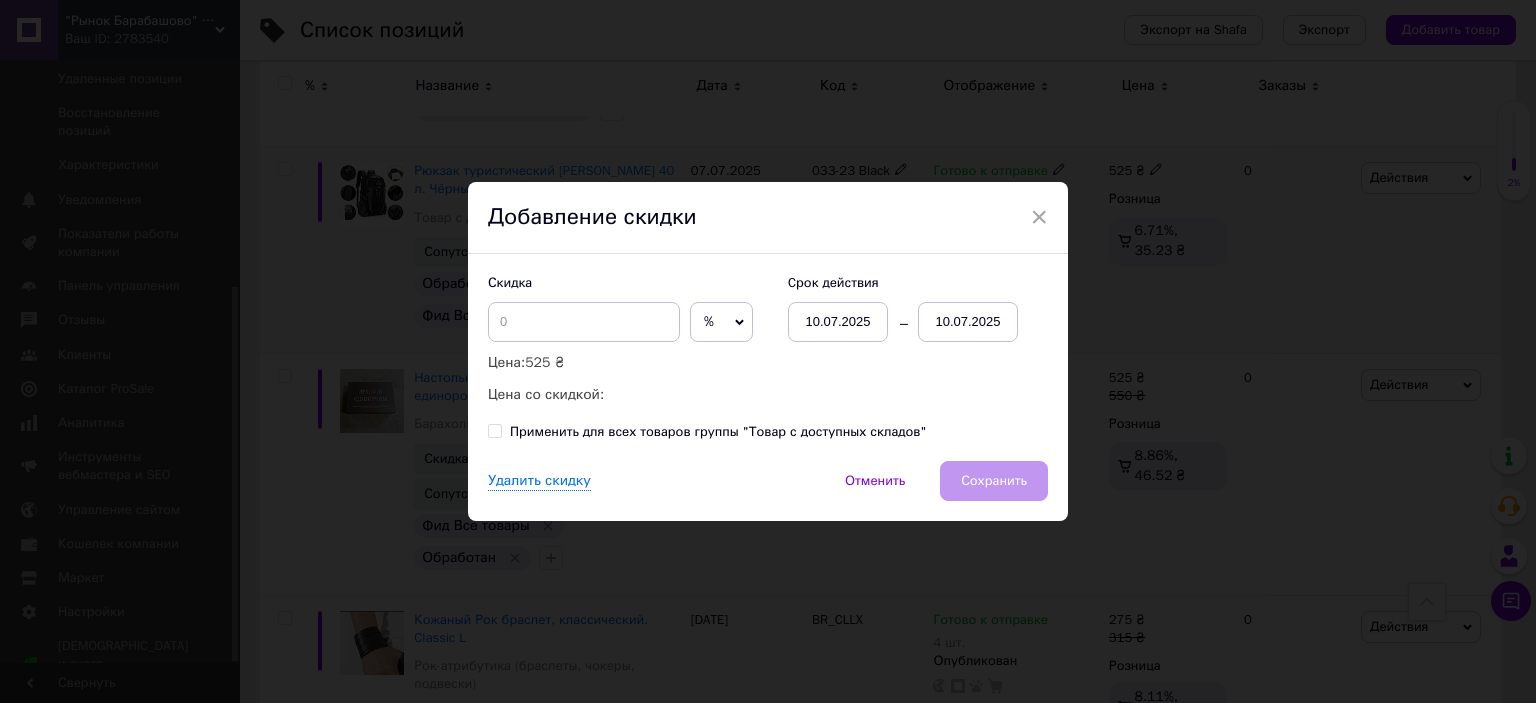 click on "%" at bounding box center (709, 321) 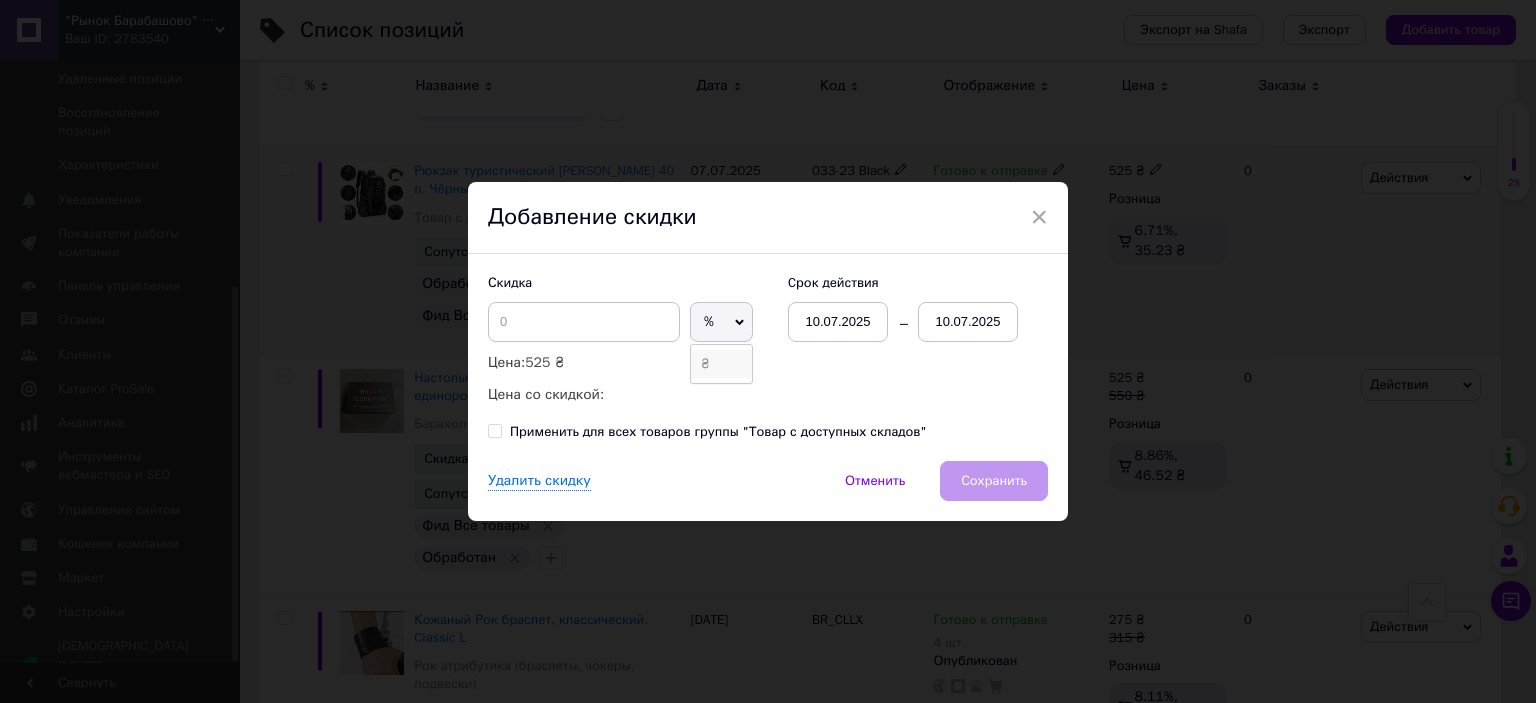 click on "₴" at bounding box center [721, 364] 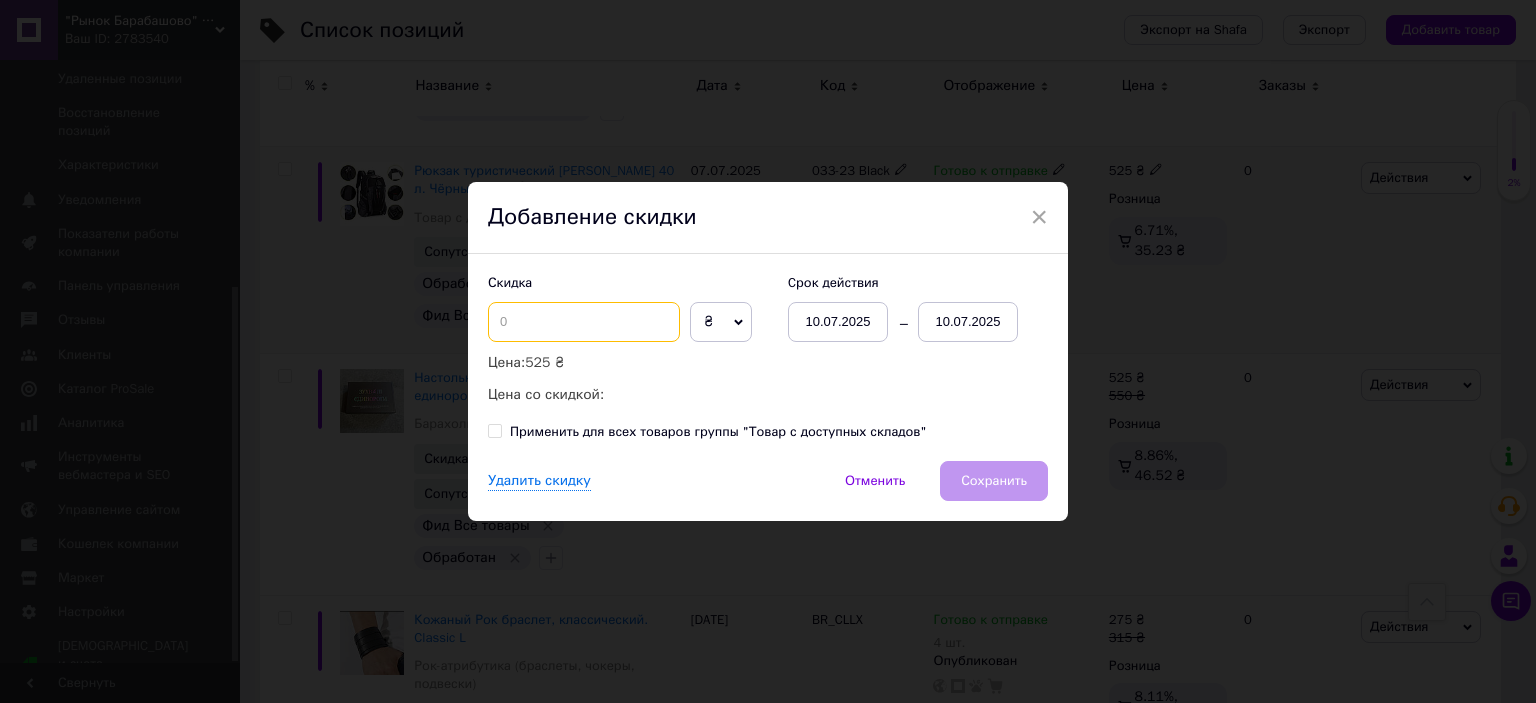 click at bounding box center (584, 322) 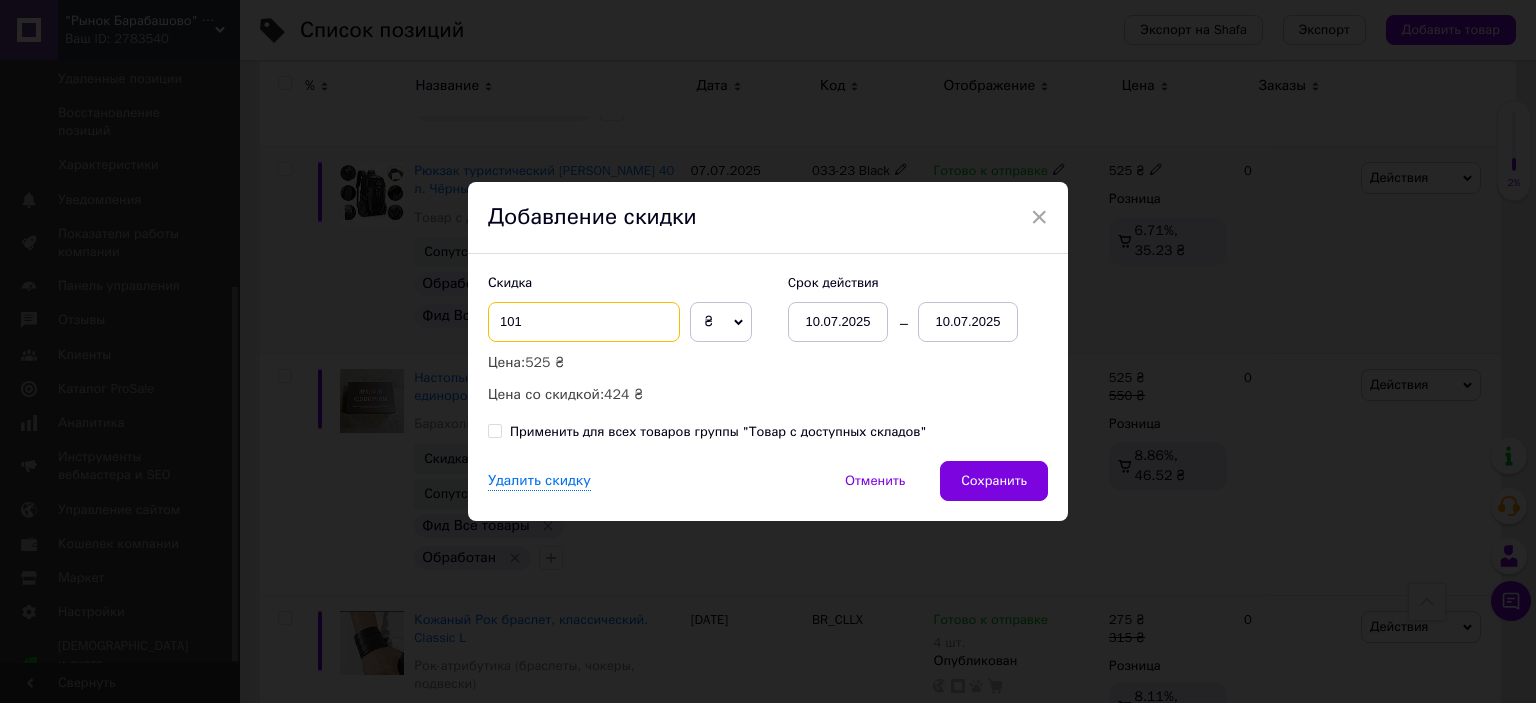 type on "101" 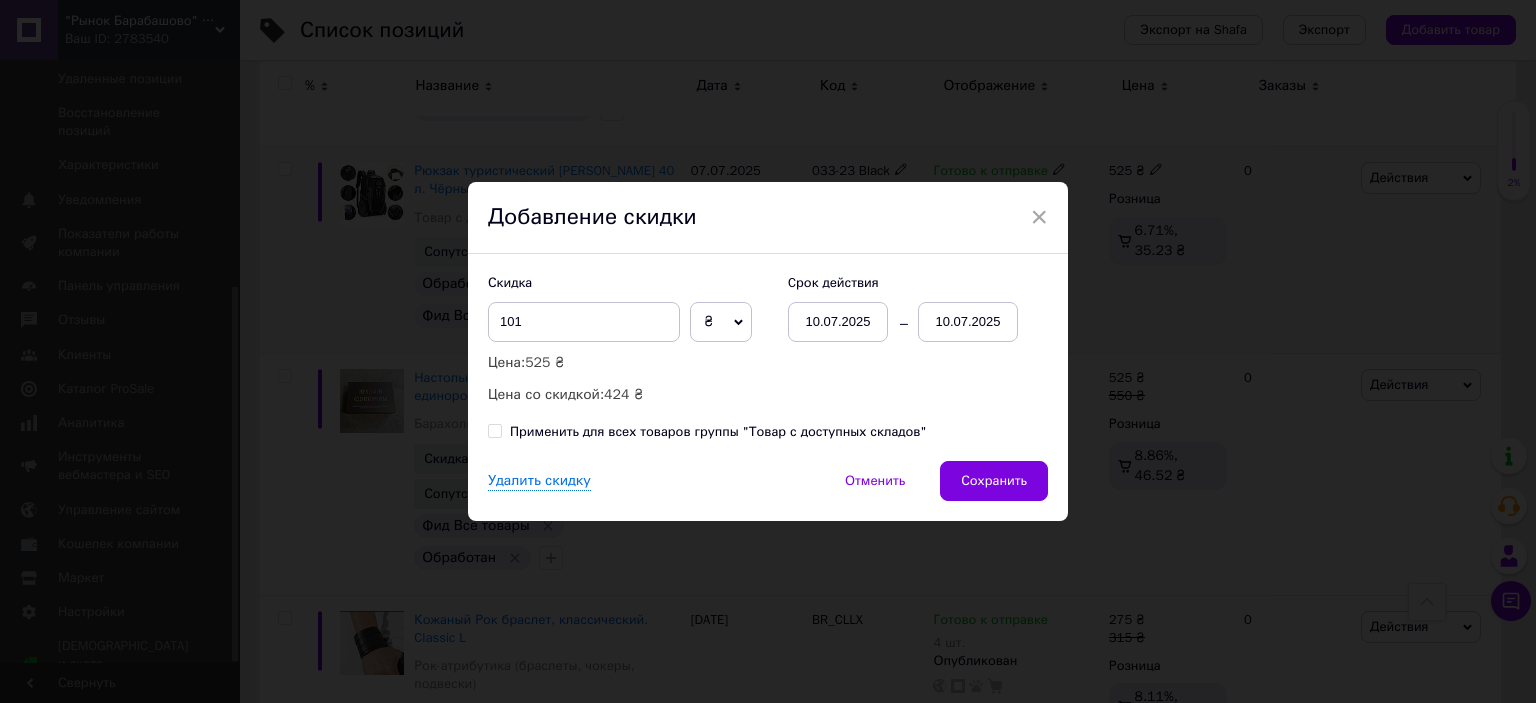 click on "10.07.2025" at bounding box center (968, 322) 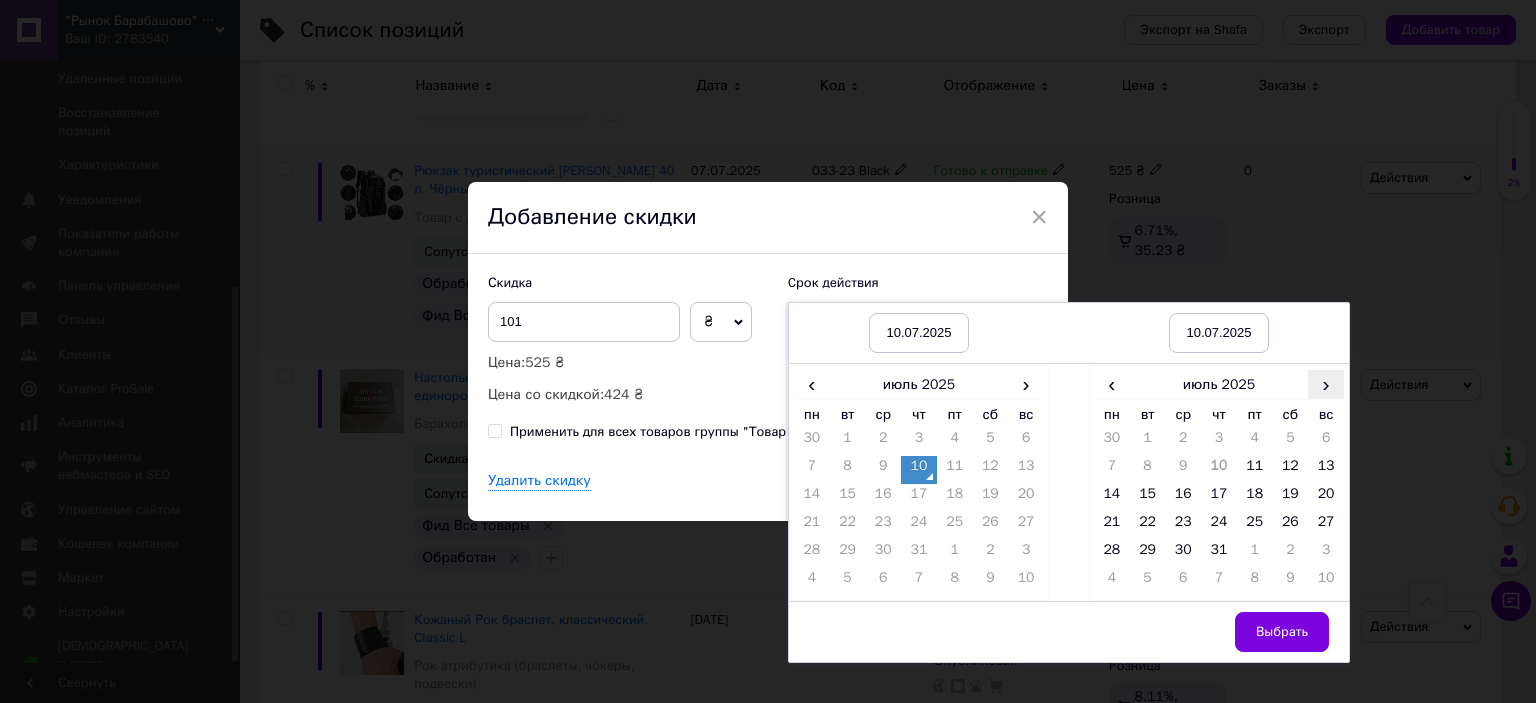 click on "›" at bounding box center [1326, 384] 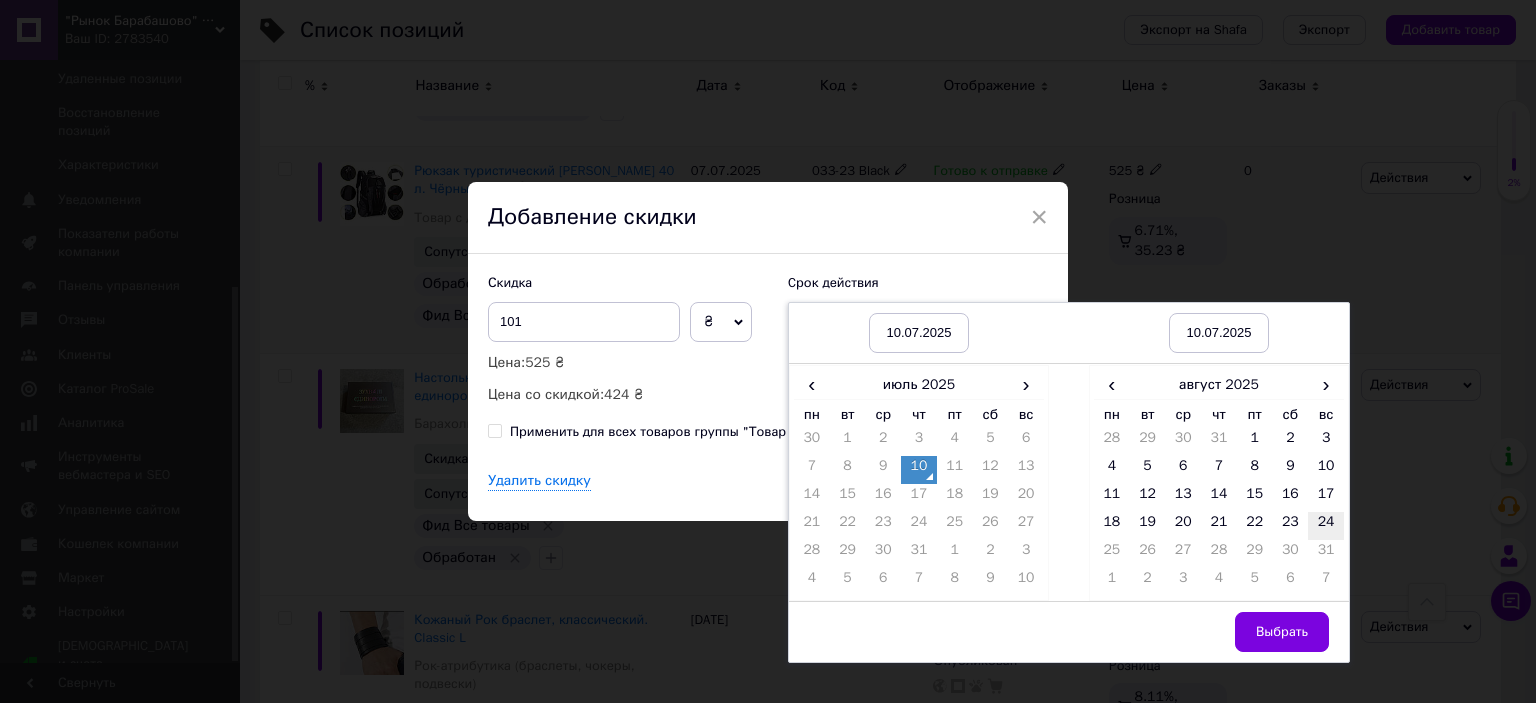 click on "24" at bounding box center (1326, 526) 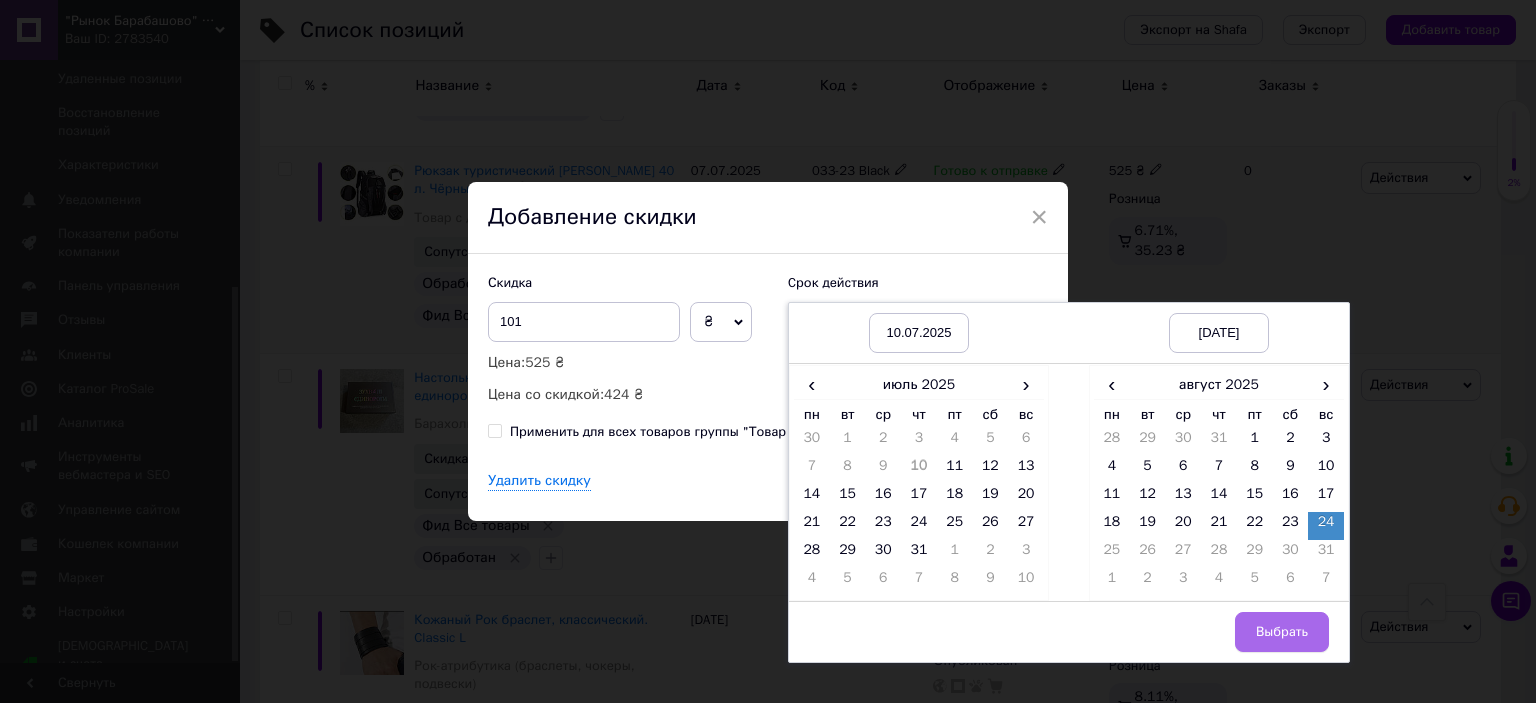 click on "Выбрать" at bounding box center [1282, 632] 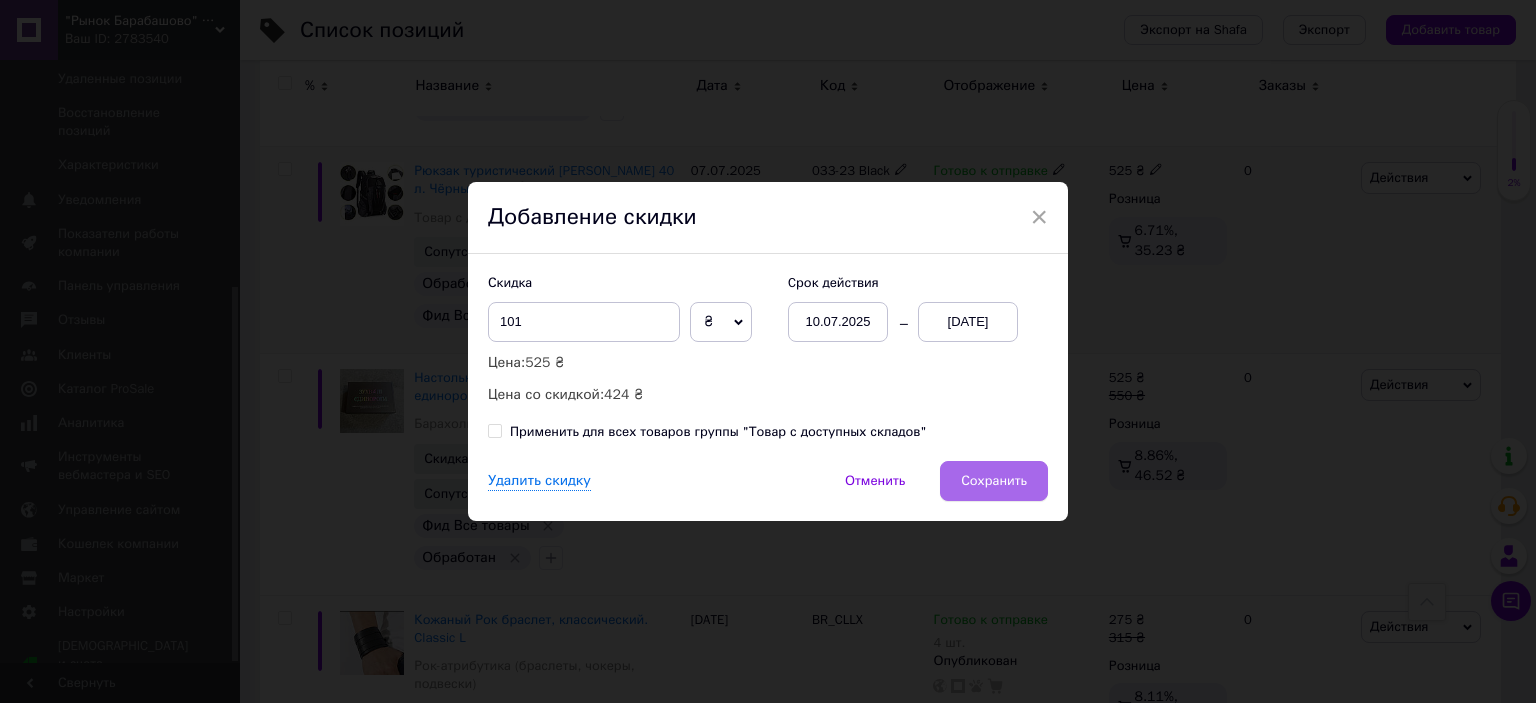 click on "Сохранить" at bounding box center (994, 481) 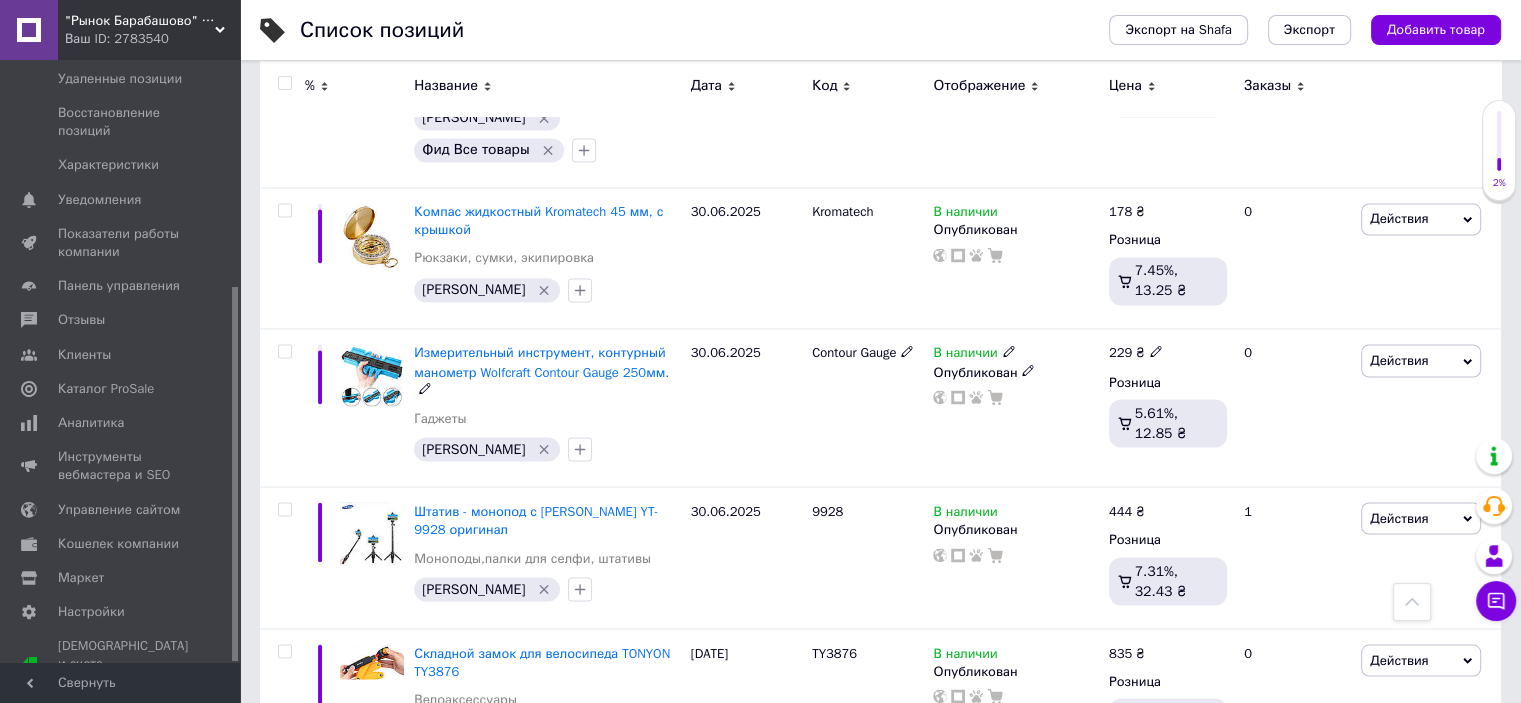 scroll, scrollTop: 3440, scrollLeft: 0, axis: vertical 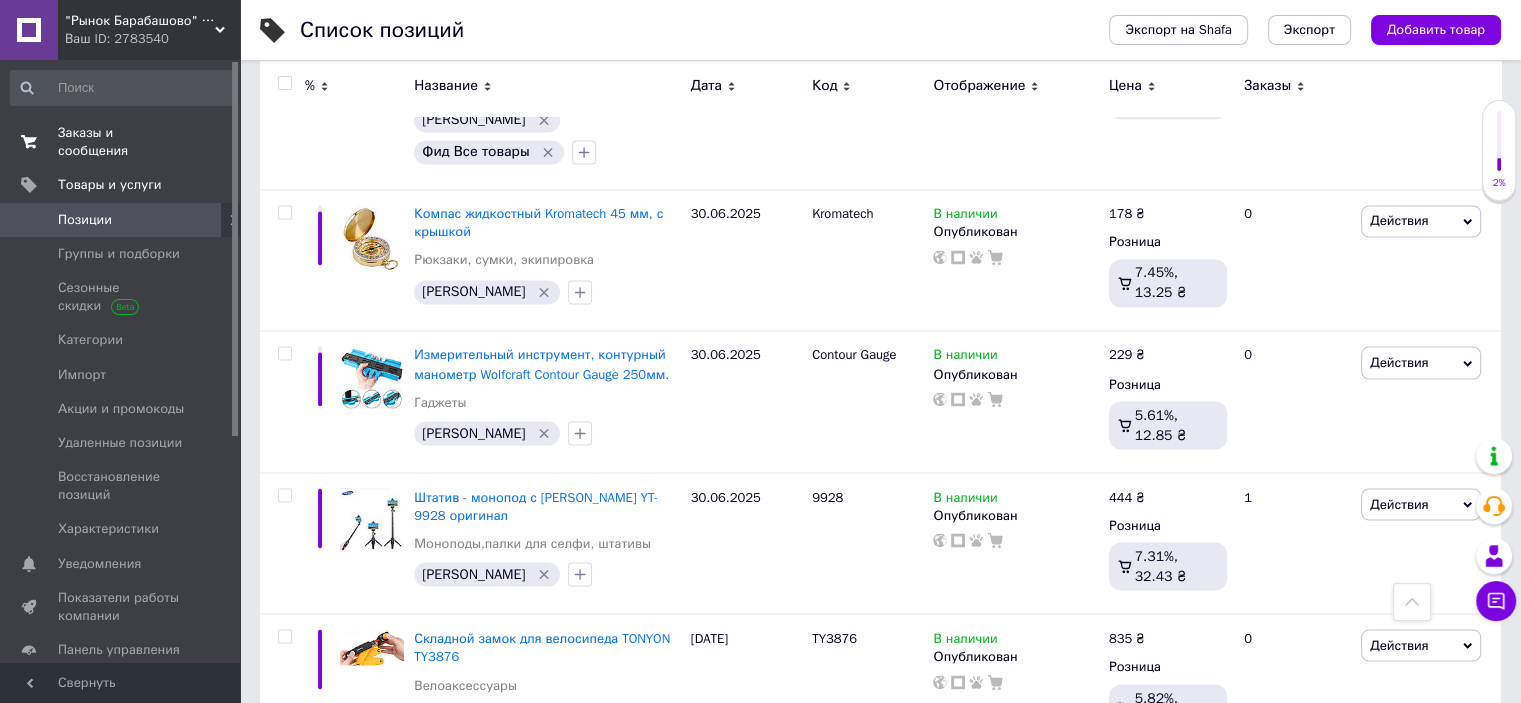 drag, startPoint x: 235, startPoint y: 336, endPoint x: 171, endPoint y: 102, distance: 242.59431 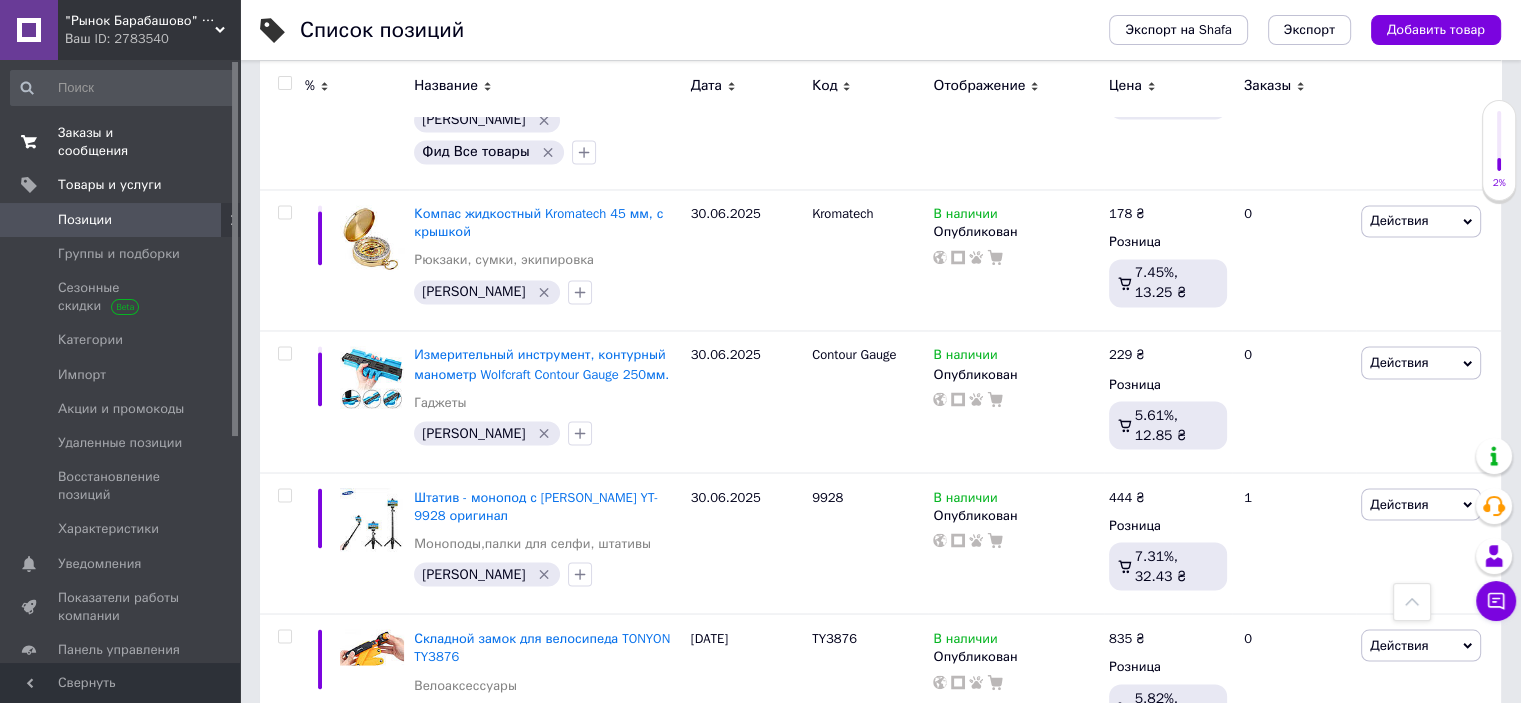 click on ""Рынок Барабашово" - онлайн магазин рынка. Ваш ID: 2783540 Сайт "Рынок Барабашово" - онлайн магазин... Кабинет покупателя Проверить состояние системы Страница на портале Справка Выйти Заказы и сообщения 0 0 Товары и услуги Позиции Группы и подборки Сезонные скидки Категории Импорт Акции и промокоды Удаленные позиции Восстановление позиций Характеристики Уведомления 0 Показатели работы компании Панель управления Отзывы Клиенты Каталог ProSale Аналитика Инструменты вебмастера и SEO Управление сайтом Кошелек компании Маркет Настройки Тарифы и счета Prom топ" at bounding box center (120, 351) 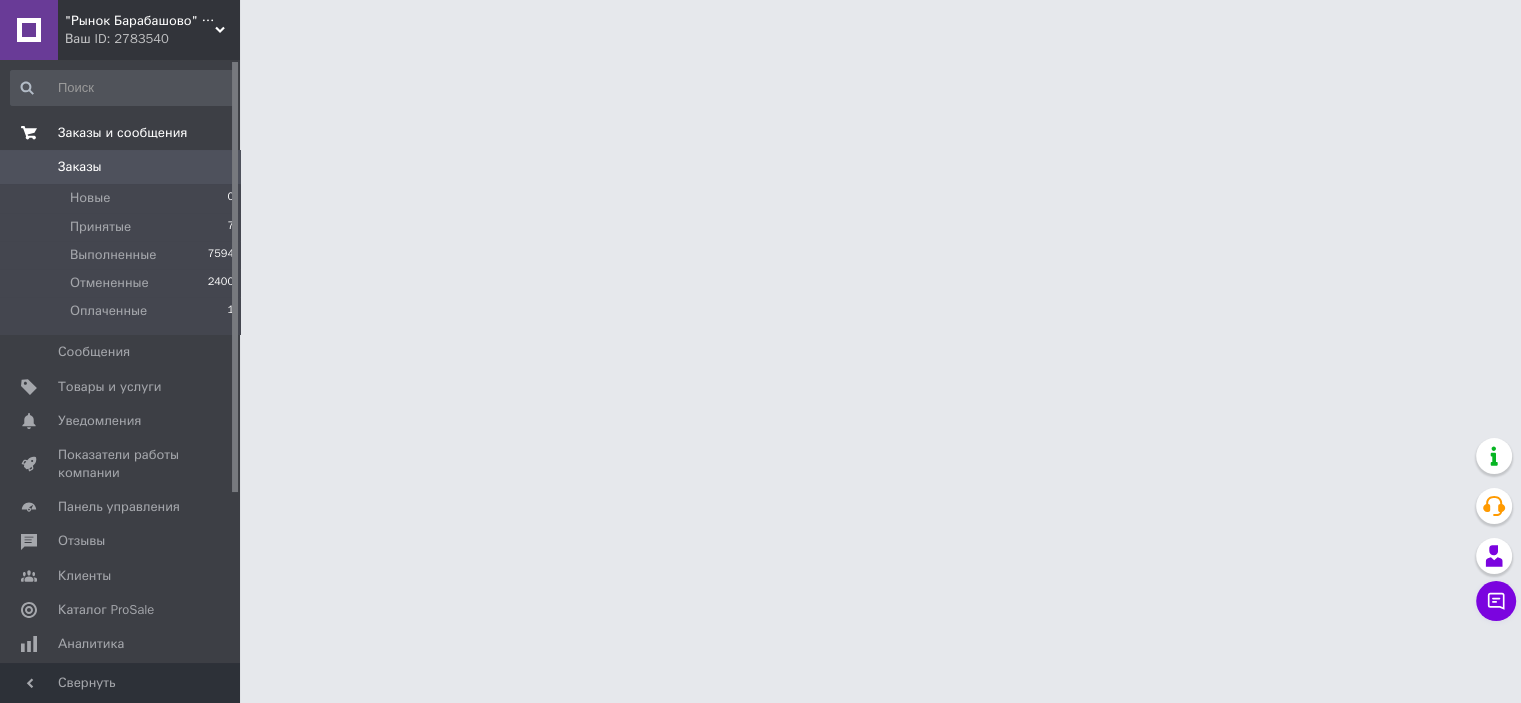 scroll, scrollTop: 0, scrollLeft: 0, axis: both 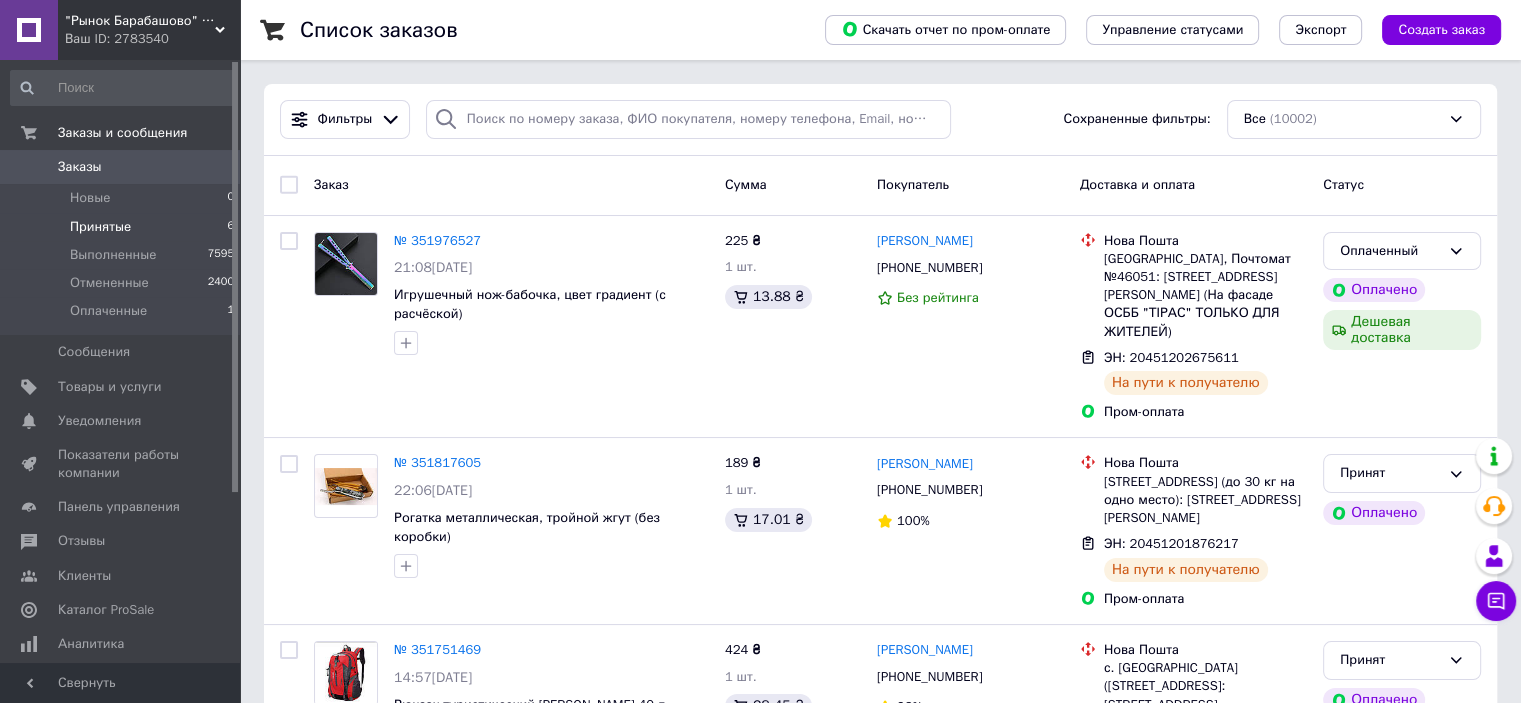 click on "Принятые 6" at bounding box center [123, 227] 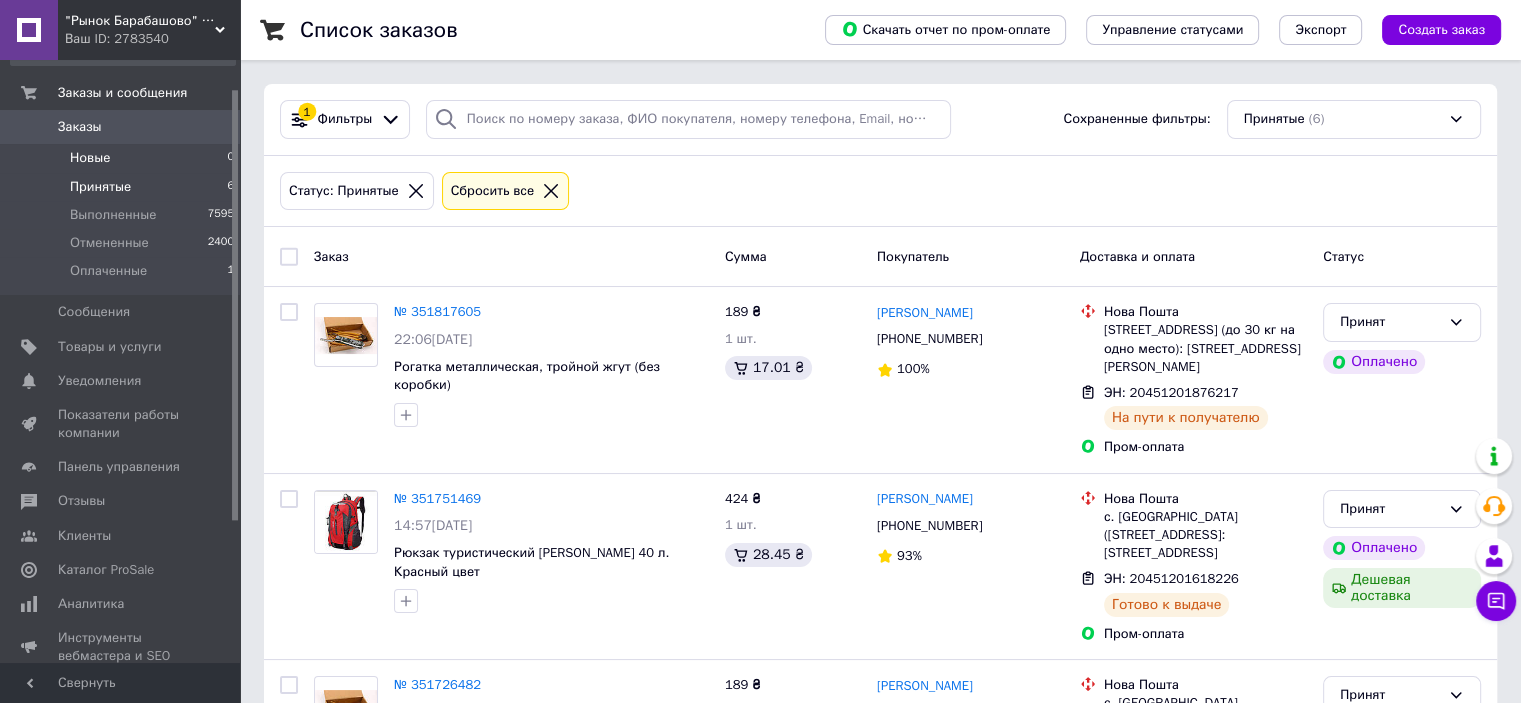 scroll, scrollTop: 176, scrollLeft: 0, axis: vertical 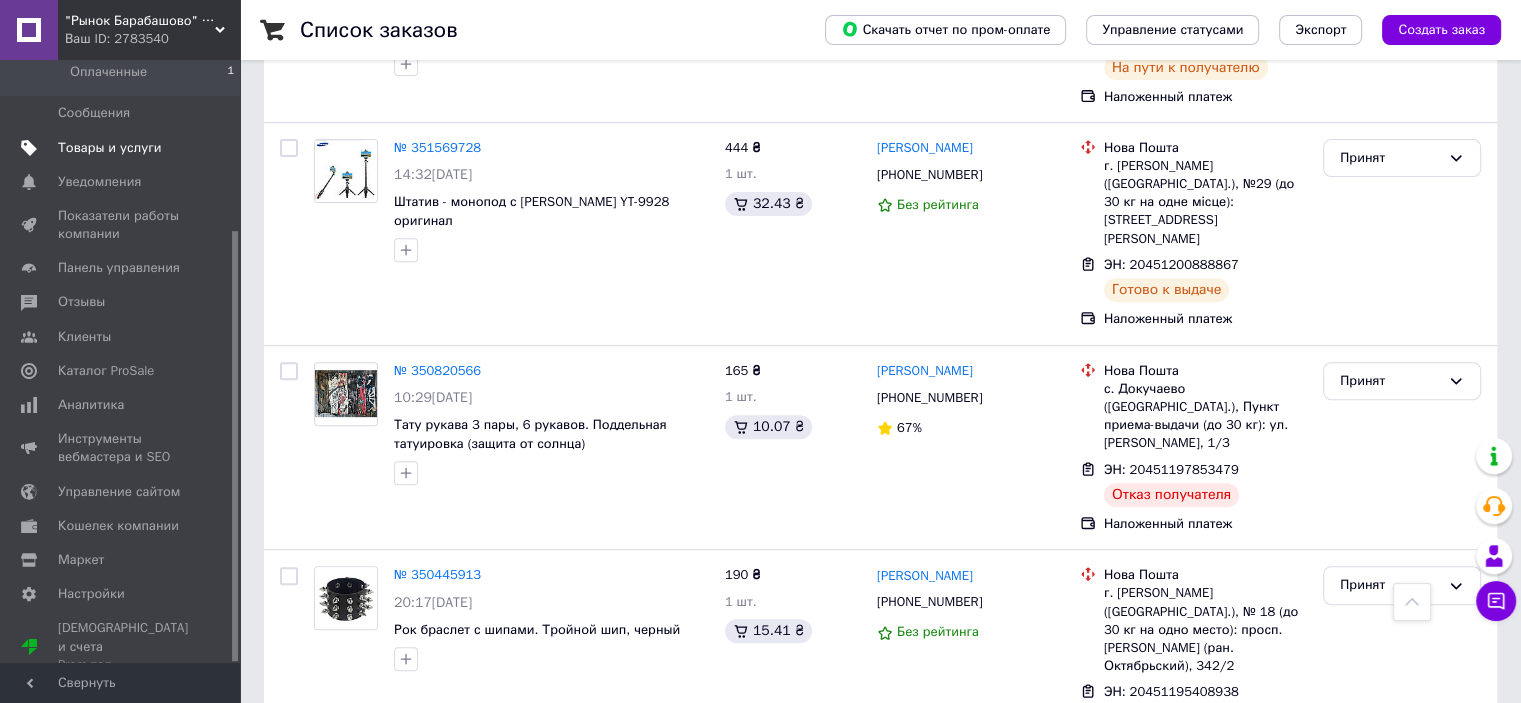 click on "Товары и услуги" at bounding box center [110, 148] 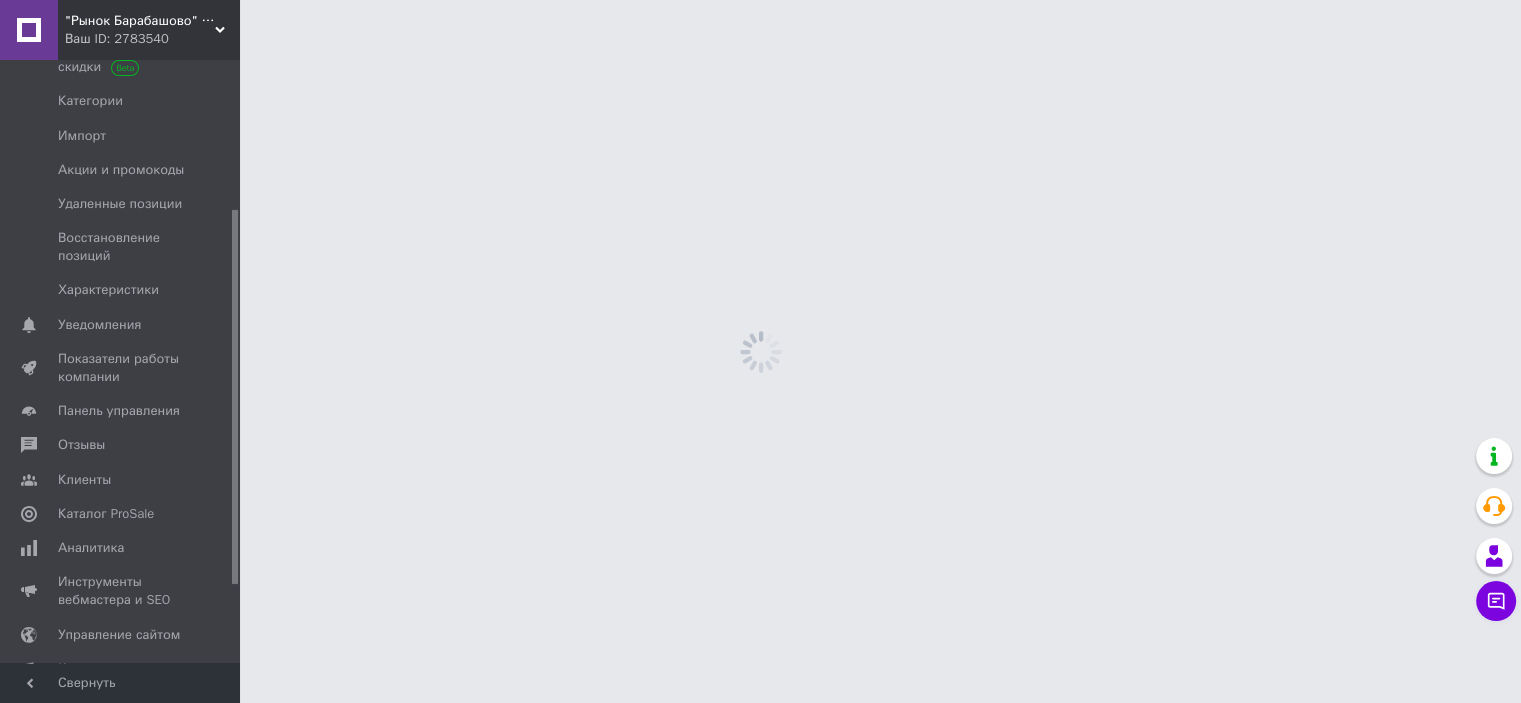 scroll, scrollTop: 0, scrollLeft: 0, axis: both 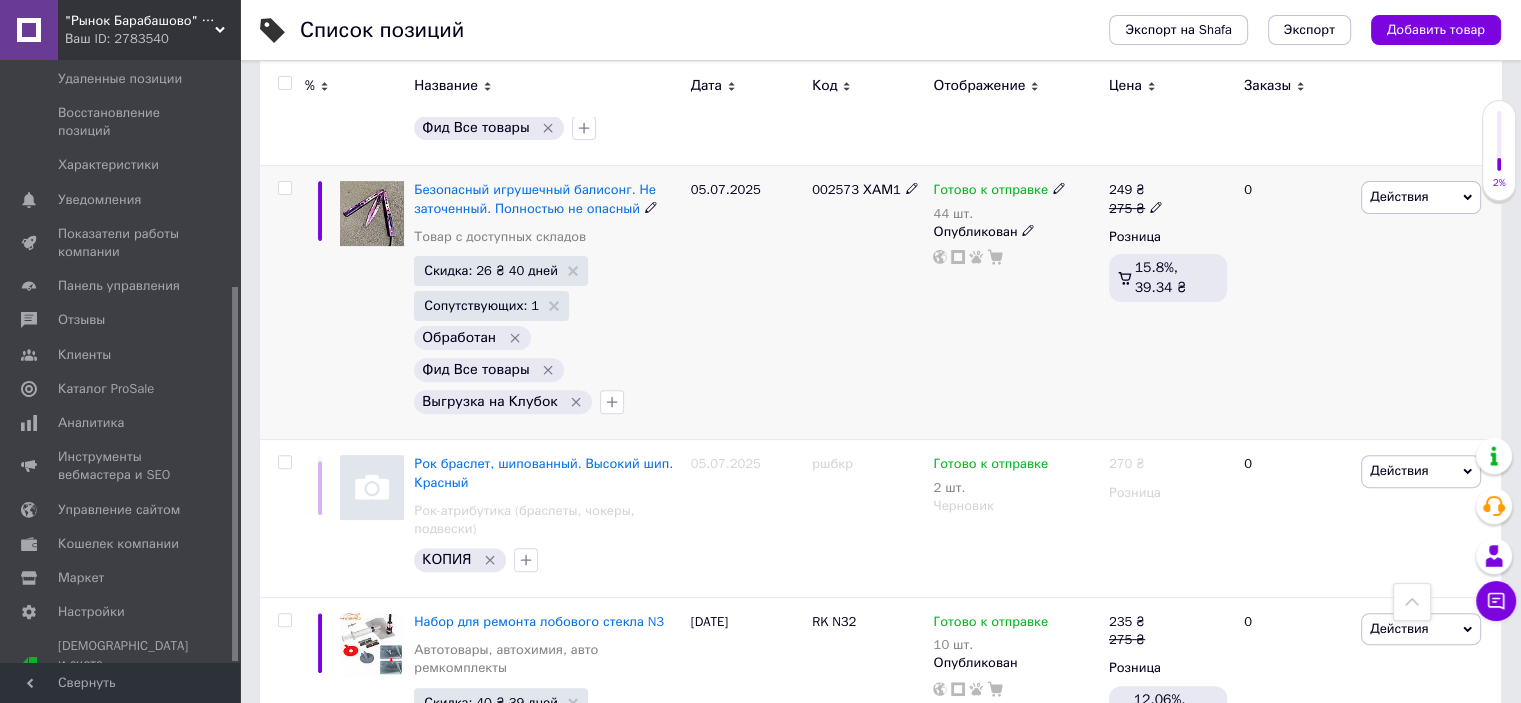 click on "Действия" at bounding box center (1399, 196) 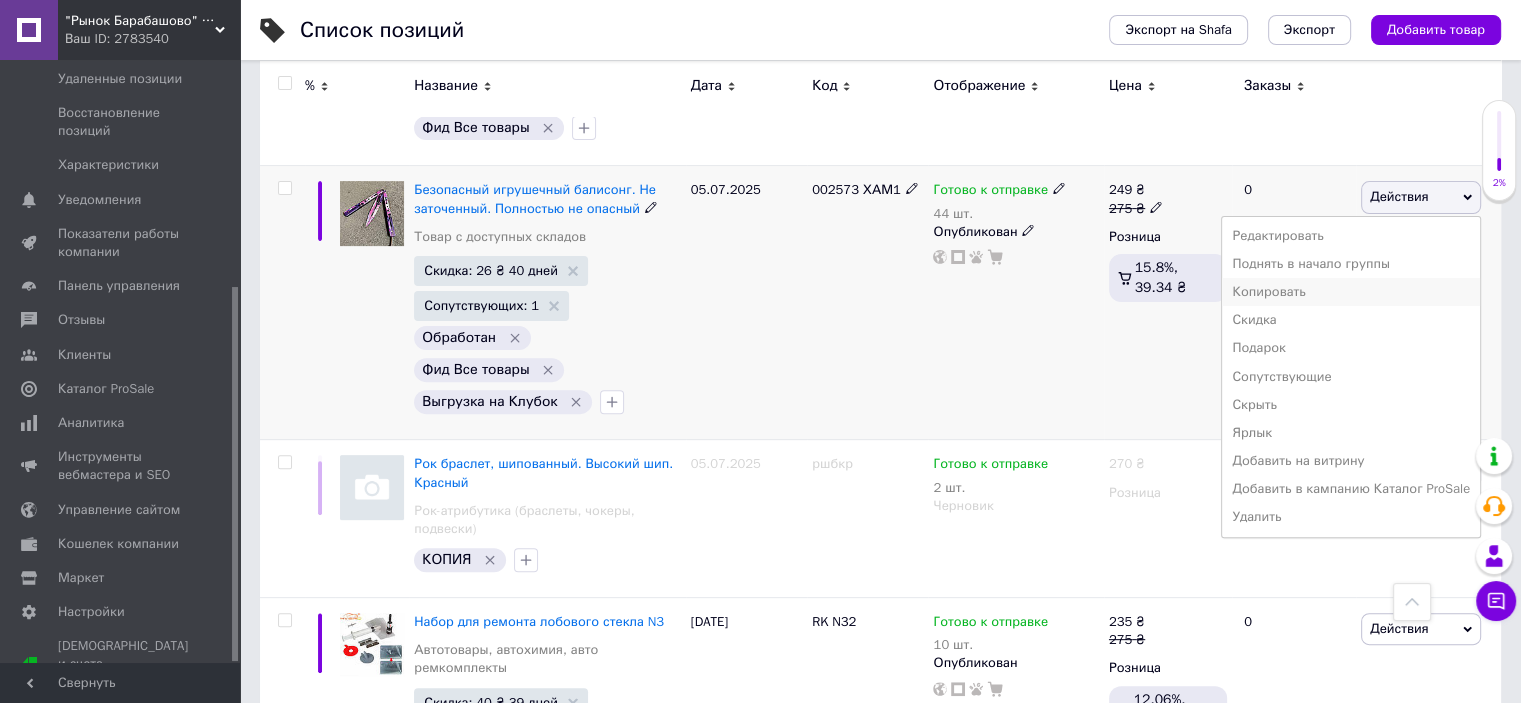 click on "Копировать" at bounding box center (1351, 292) 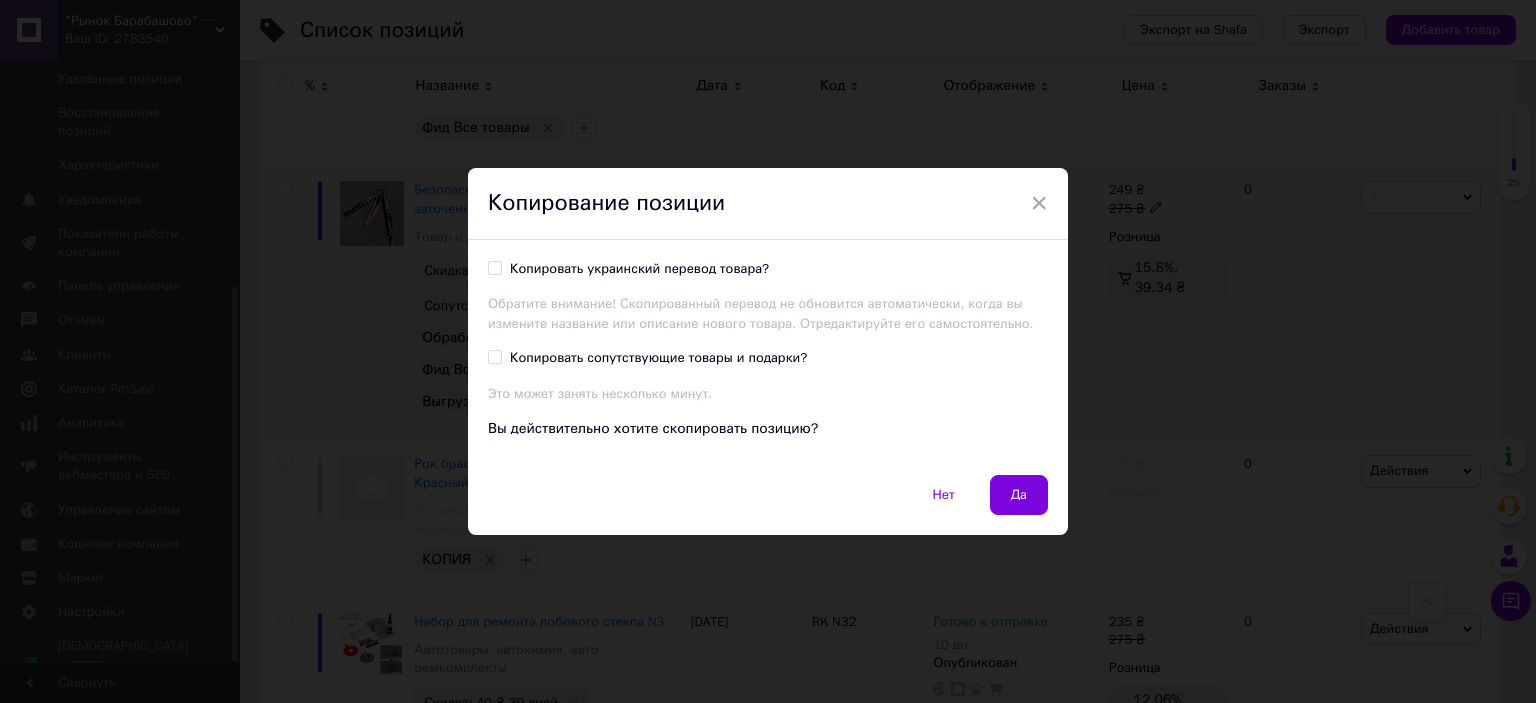 click on "Копировать украинский перевод товара?" at bounding box center [639, 269] 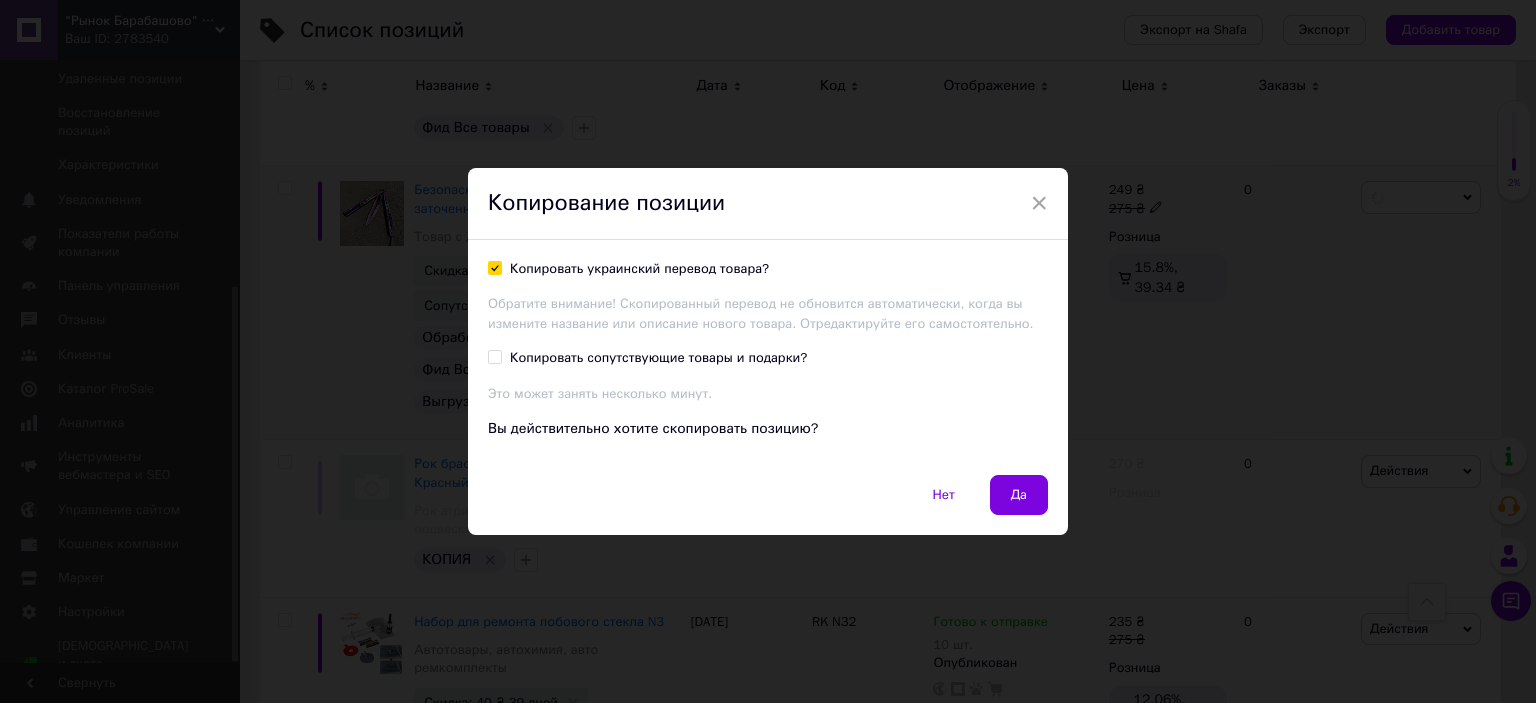 checkbox on "true" 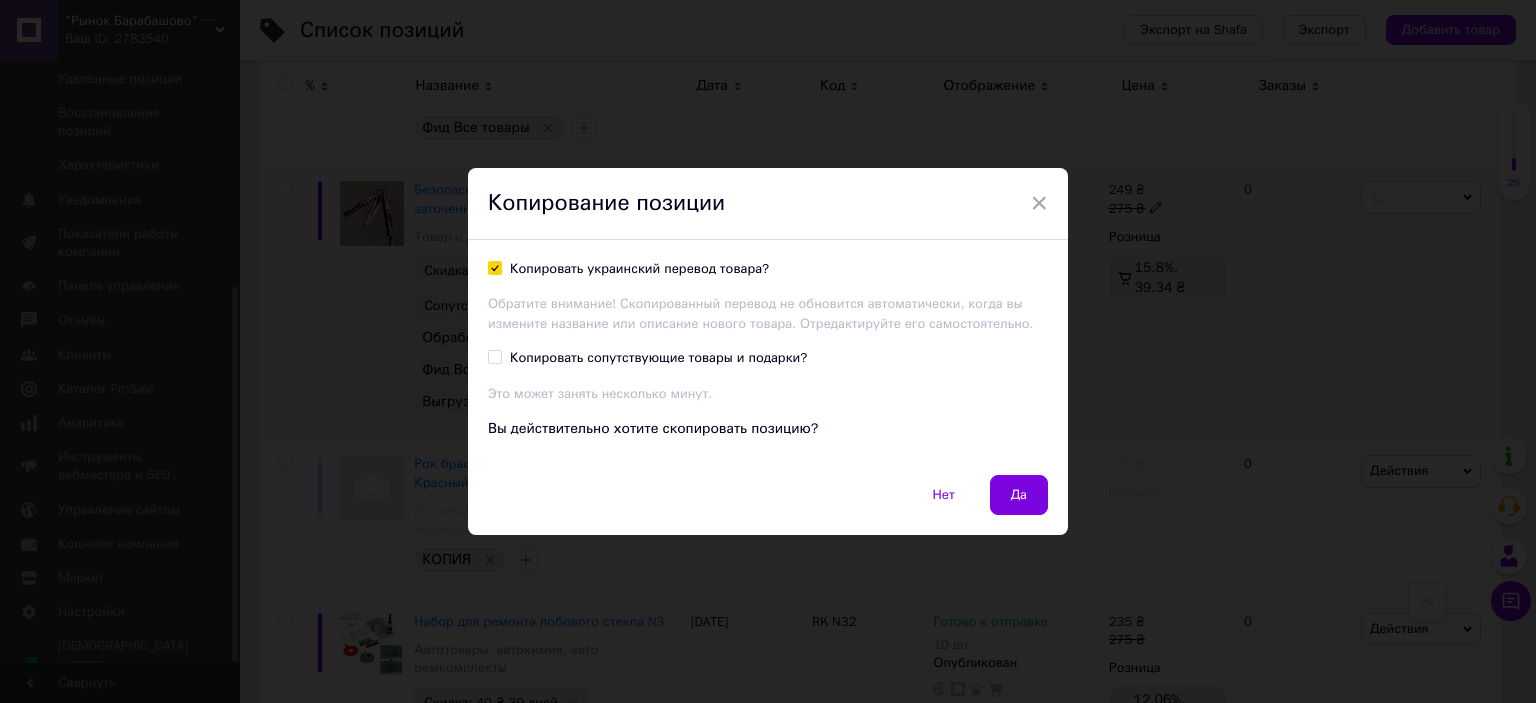 click on "Копировать сопутствующие товары и подарки?" at bounding box center [658, 358] 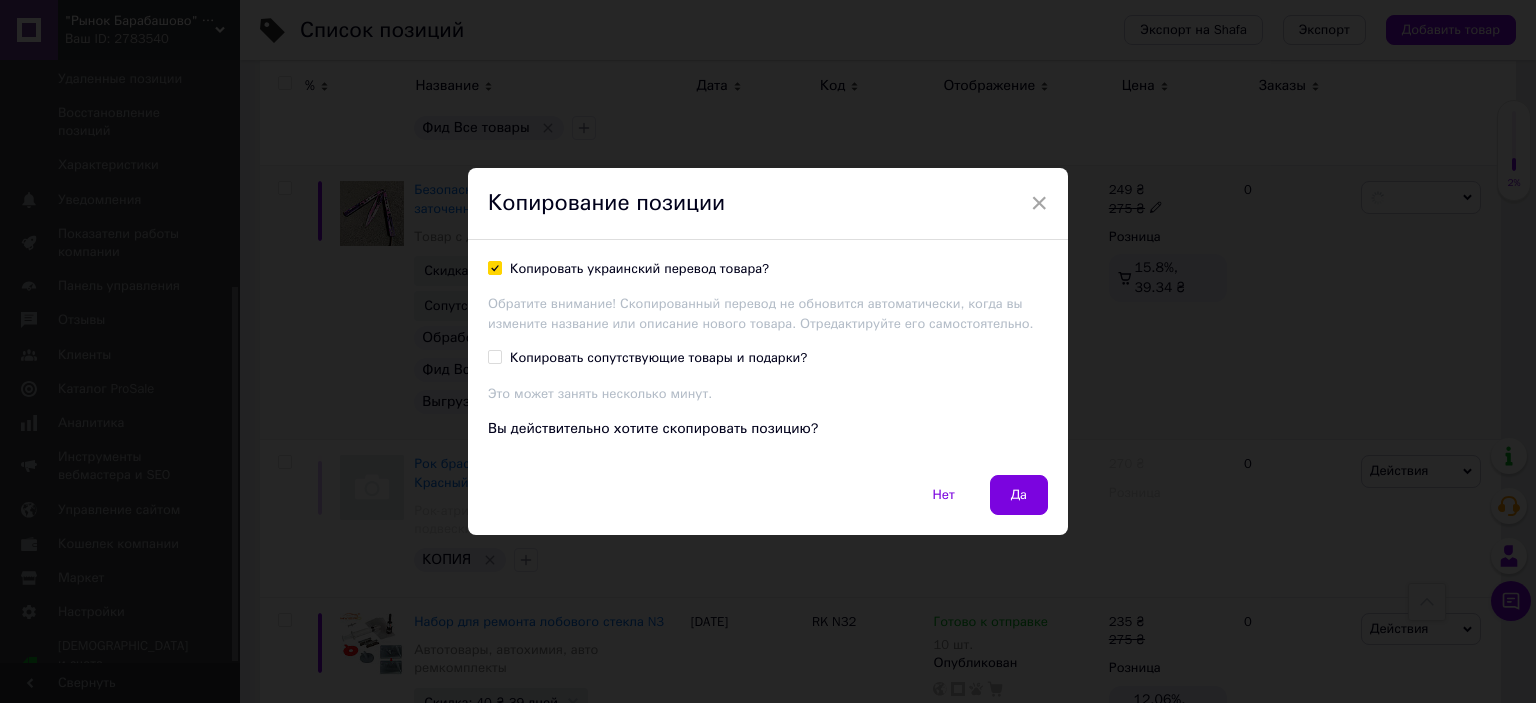 click on "Копировать сопутствующие товары и подарки?" at bounding box center [494, 356] 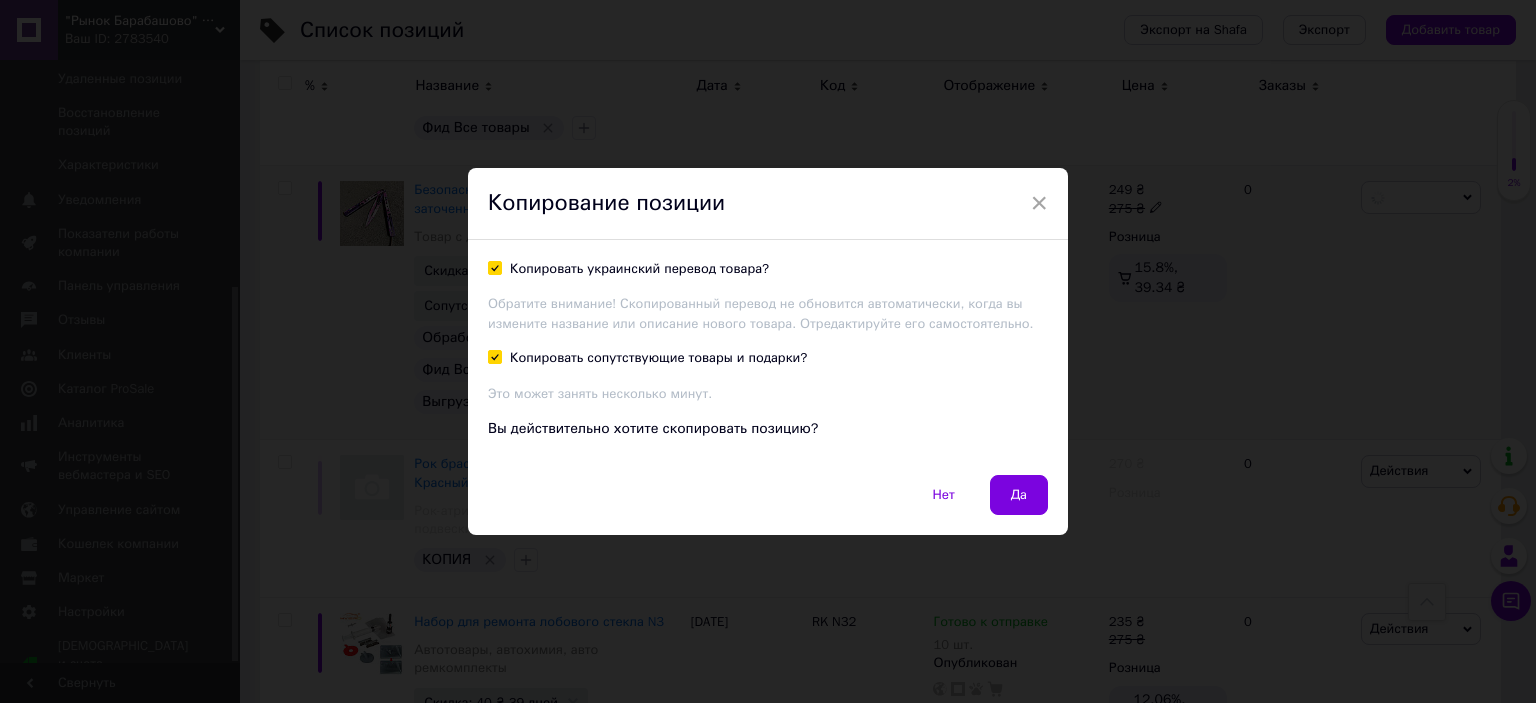 checkbox on "true" 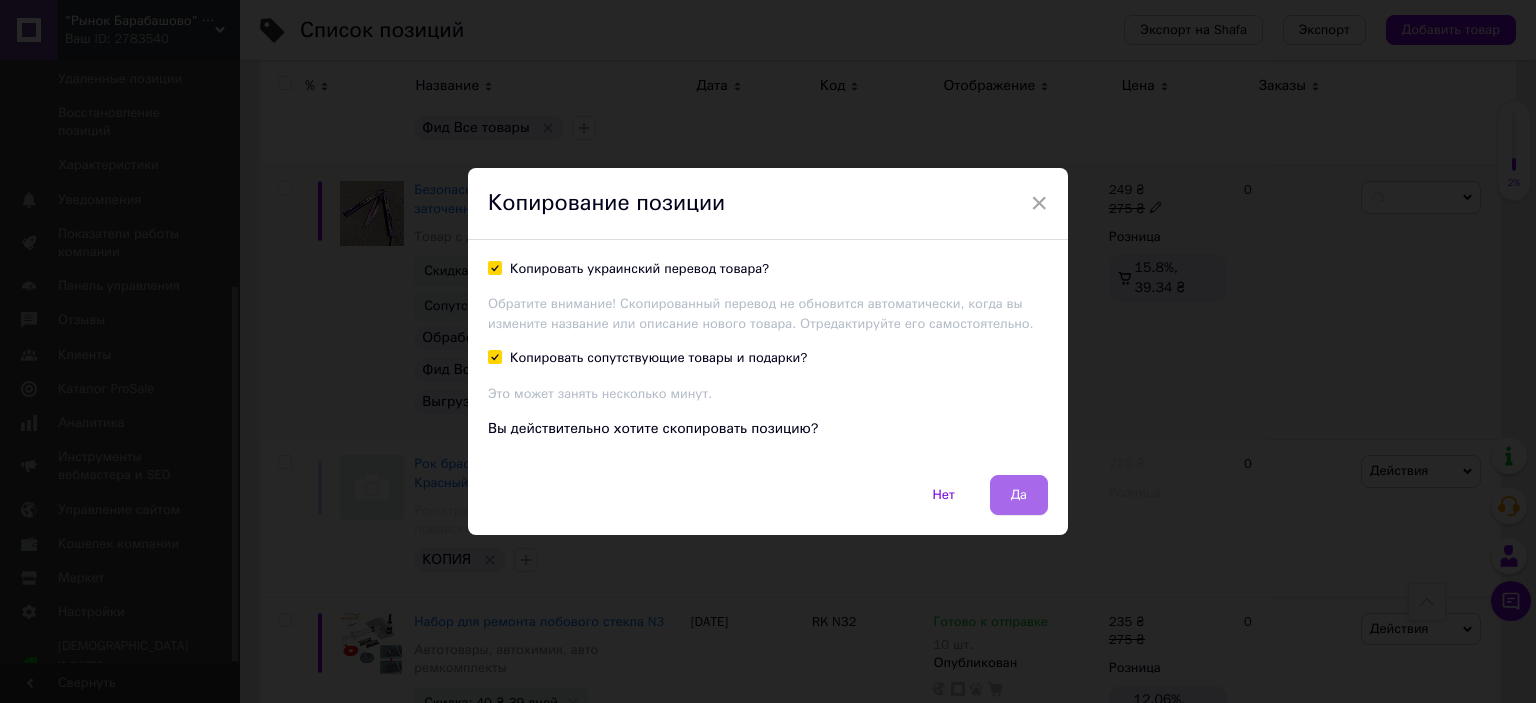 click on "Да" at bounding box center (1019, 495) 